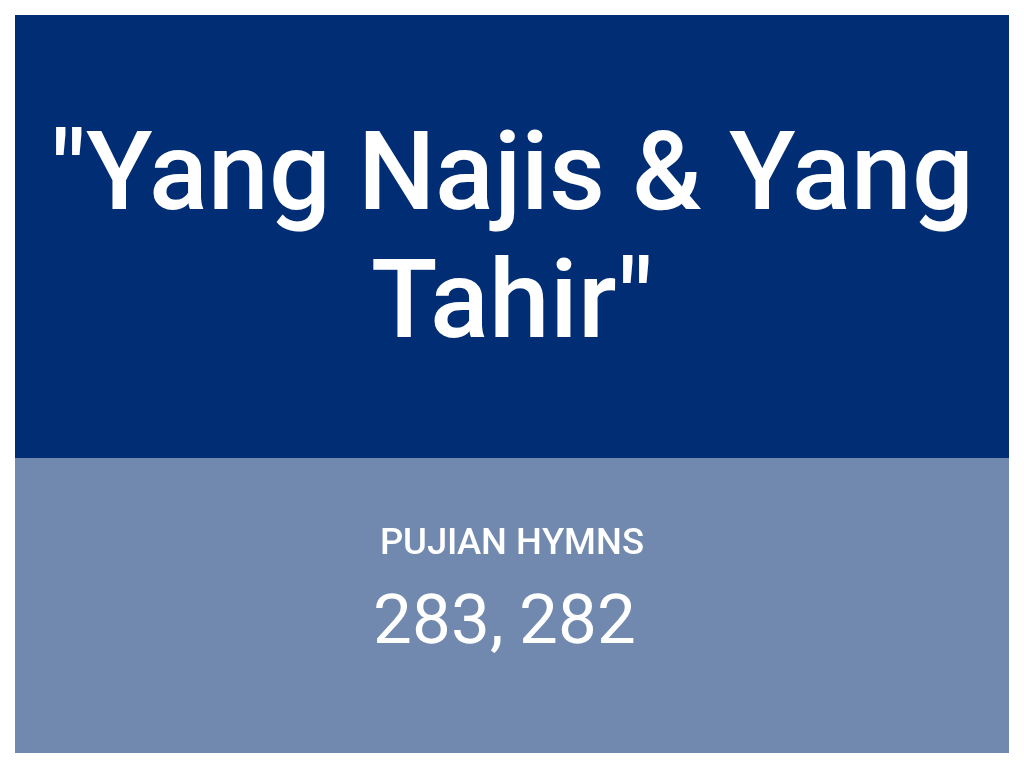 scroll, scrollTop: 0, scrollLeft: 0, axis: both 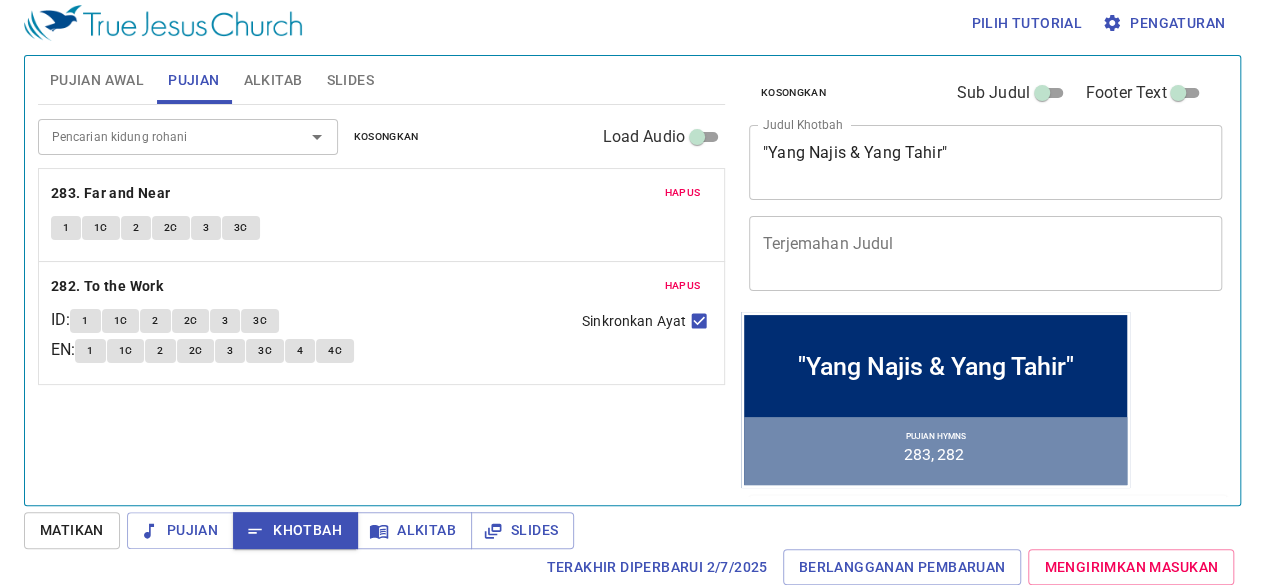 click on "Matikan" at bounding box center (72, 530) 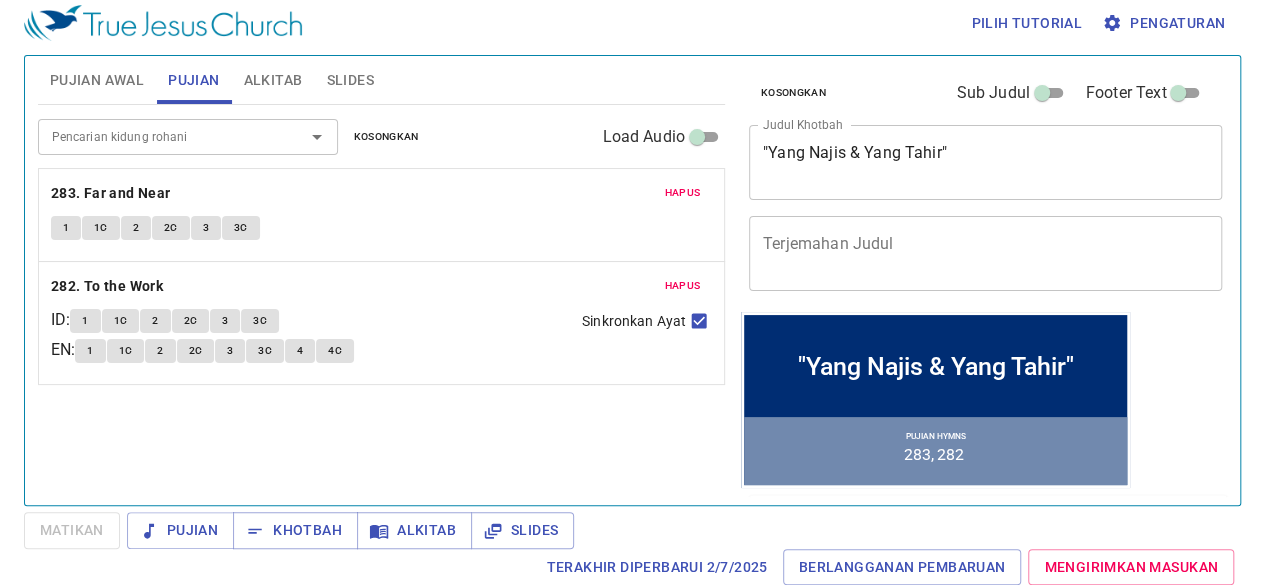 scroll, scrollTop: 8, scrollLeft: 0, axis: vertical 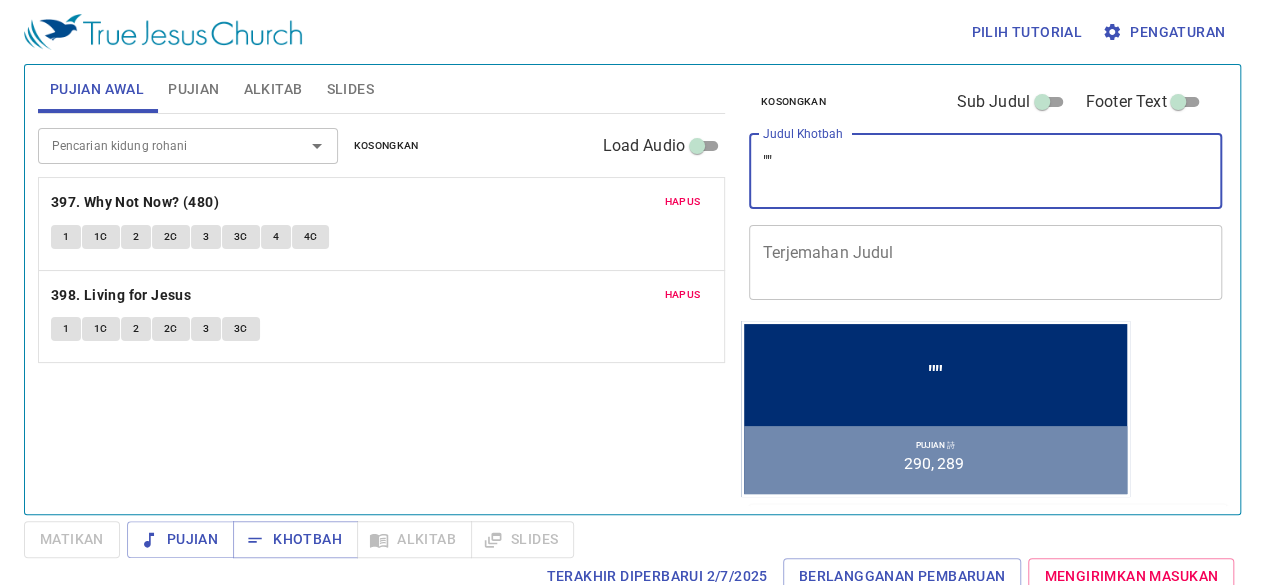 click on """" at bounding box center [985, 171] 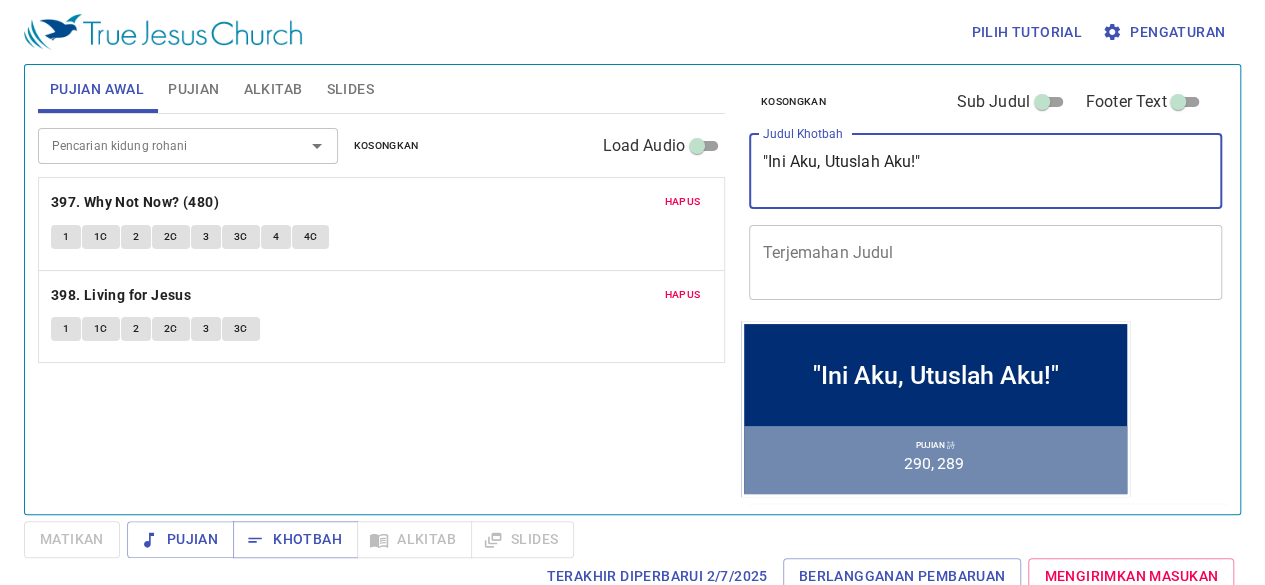 type on ""Ini Aku, Utuslah Aku!"" 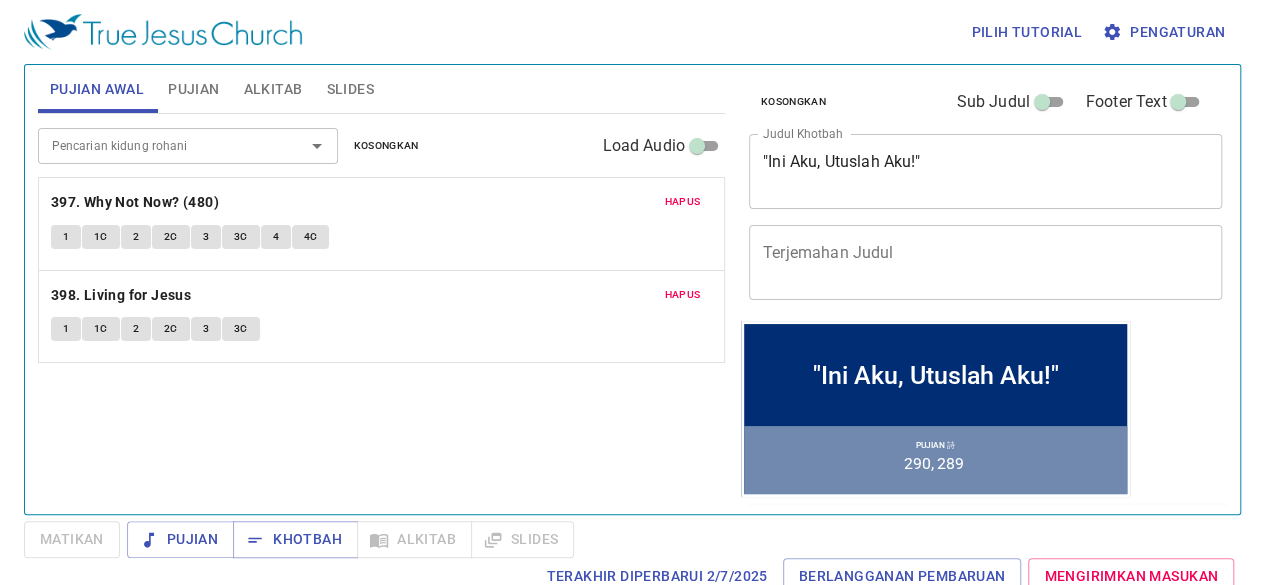 click on "" [PERSON], [PERSON] " x [CONCEPT]" at bounding box center [985, 171] 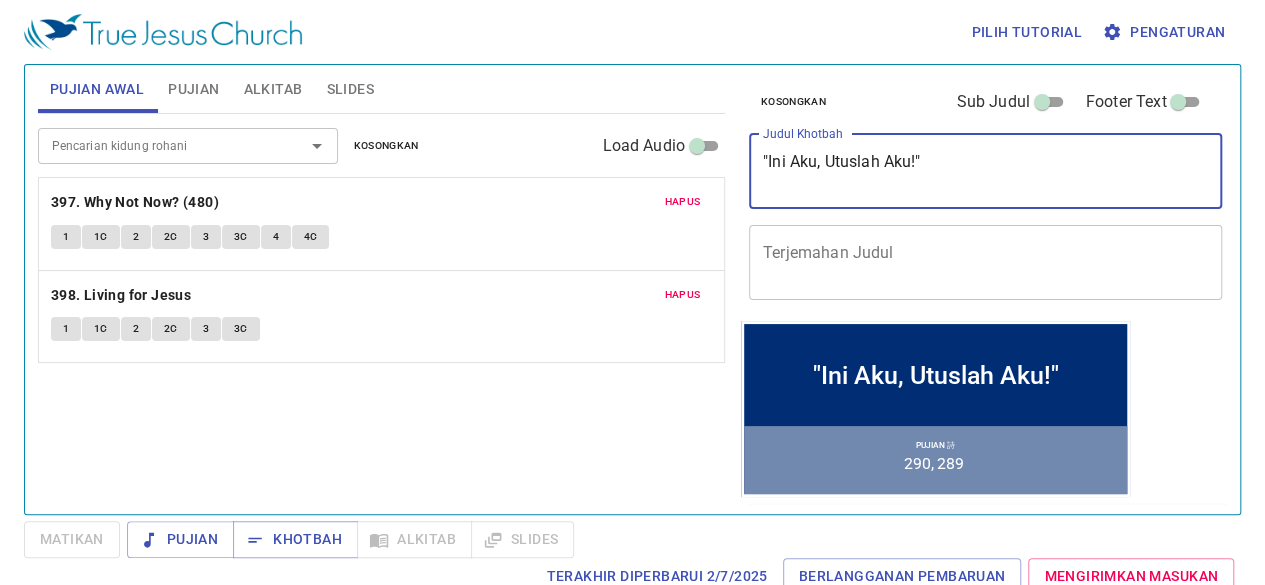 click on ""Ini Aku, Utuslah Aku!"" at bounding box center (985, 171) 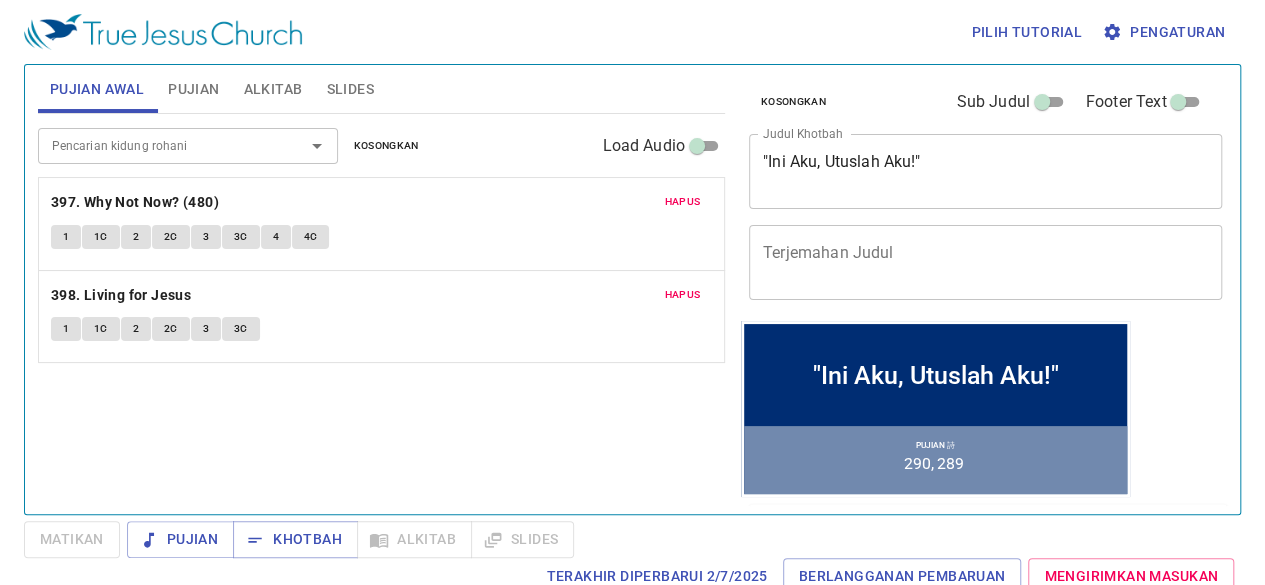 click on "Pencarian kidung rohani Pencarian kidung rohani   Kosongkan Load Audio Hapus 397. Why Not Now? (480)   1 1C 2 2C 3 3C 4 4C Hapus 398. Living for Jesus   1 1C 2 2C 3 3C" at bounding box center (381, 305) 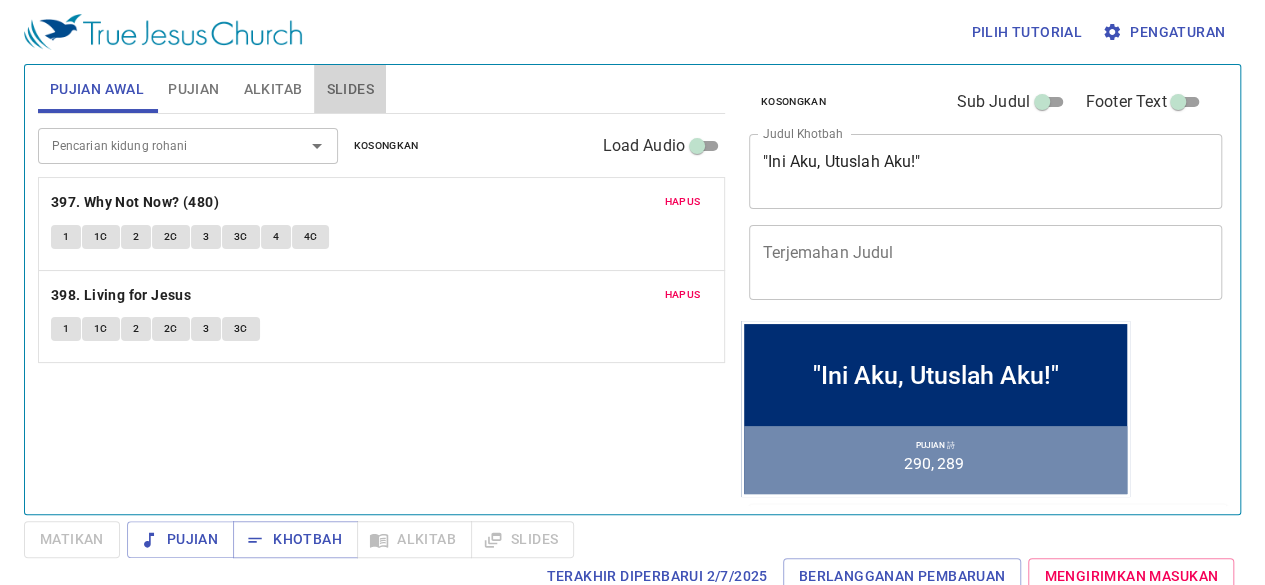 click on "Slides" at bounding box center (349, 89) 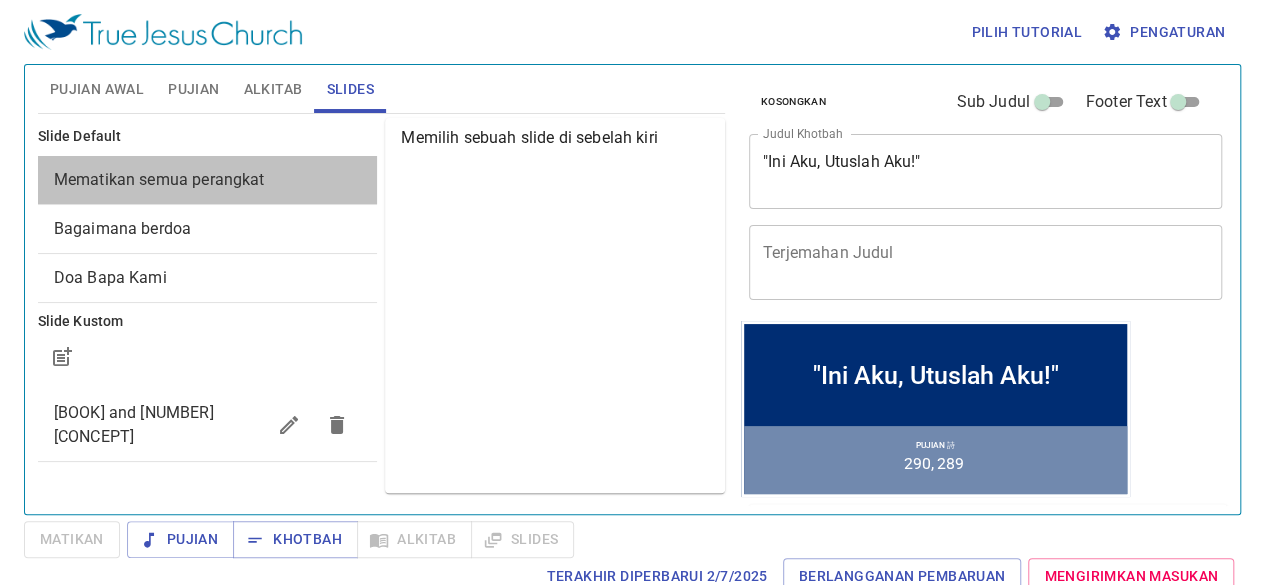 click on "Mematikan semua perangkat" at bounding box center [159, 179] 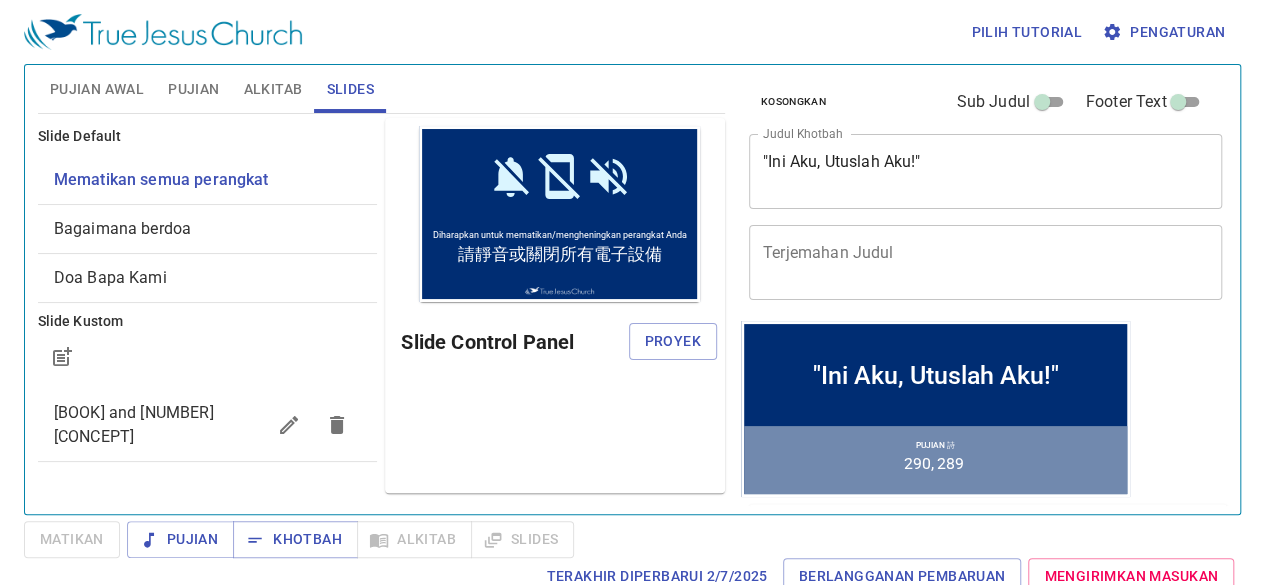 scroll, scrollTop: 0, scrollLeft: 0, axis: both 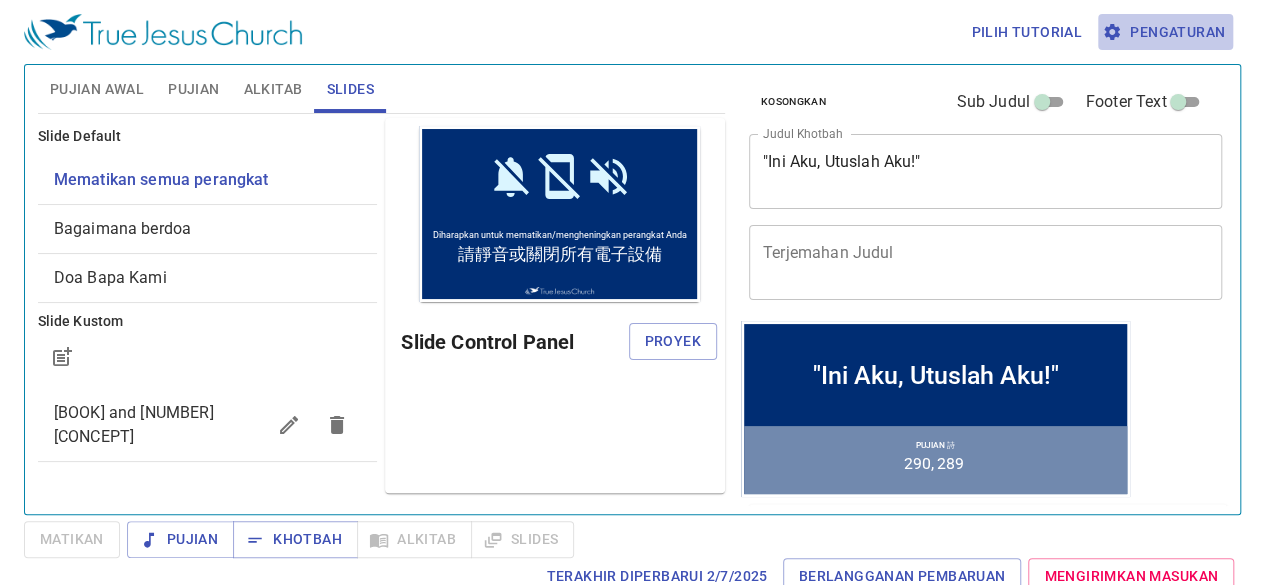 click on "Pengaturan" at bounding box center [1165, 32] 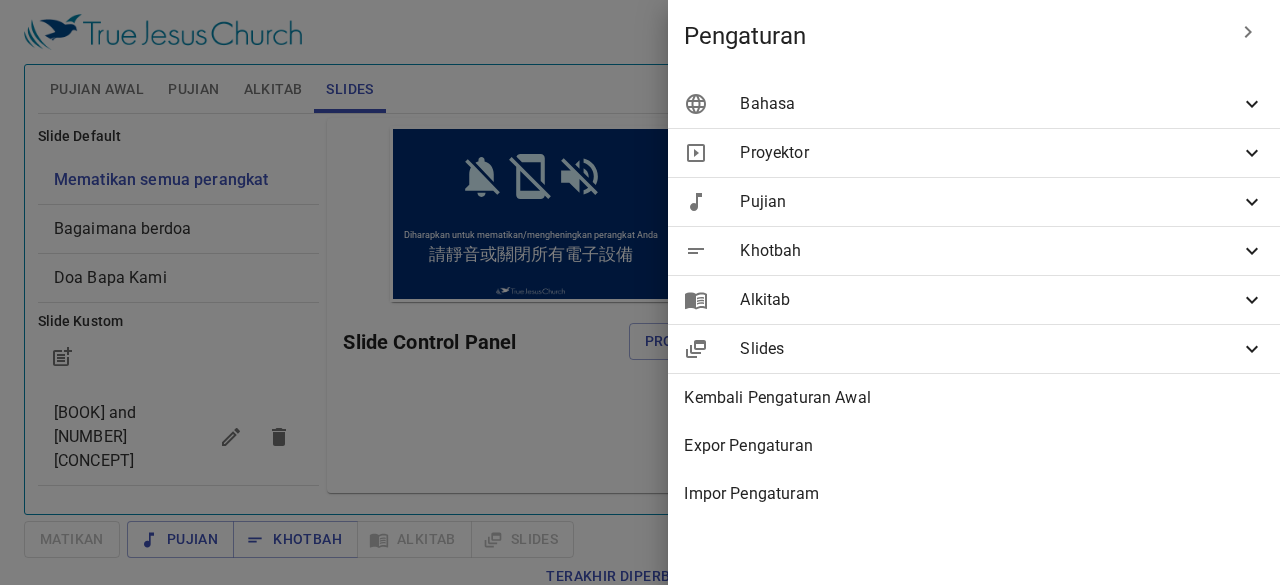 click on "Bahasa" at bounding box center (974, 104) 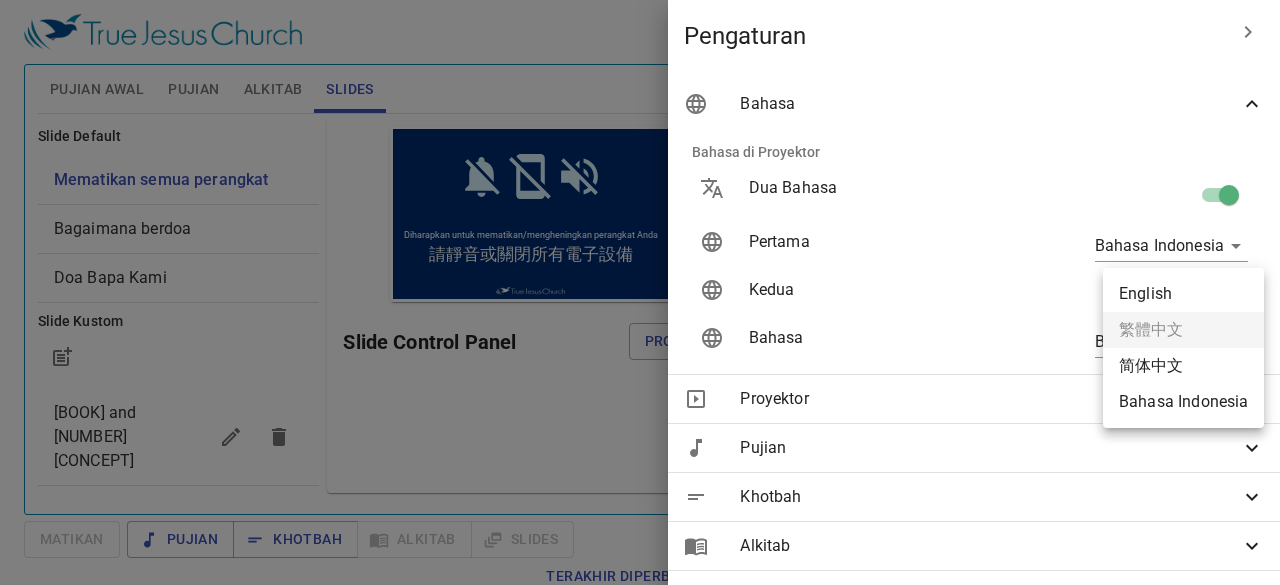 click on "Pilih tutorial Pengaturan Pujian Awal Pujian Alkitab Slides Pencarian kidung rohani Pencarian kidung rohani   Kosongkan Load Audio Hapus 397. Why Not Now? (480)   1 1C 2 2C 3 3C 4 4C Hapus 398. Living for Jesus   1 1C 2 2C 3 3C Pencarian kidung rohani Pencarian kidung rohani   Kosongkan Load Audio Hapus 290. O Lord of Heaven and Earth and Sea   1 2 3 4 Hapus 289. O Lord, They Benediction Give   1 2 3 4 5 Kejadian 1 Referensi Alkitab (Ctrl +/) Referensi Alkitab (Ctrl +/)   Sejarah Ayat   Sebelumnya  (←, ↑)     Selanjutnya  (→, ↓) Tunjukkan 1 ayat Tunjukkan 2 ayat Tunjukkan 3 ayat Tunjukkan 4 ayat Tunjukkan 5 ayat 1 Pada mulanya  Allah  menciptakan  langit  dan bumi .    In the beginning God created the heavens and the earth. 2 Bumi  belum berbentuk  dan kosong ; gelap gulita  menutupi  samudera raya , dan Roh  Allah  melayang-layang  di atas  permukaan  air .    3 Berfirmanlah  Allah : "Jadilah  terang ." Lalu terang  itu jadi .    4 Allah  melihat  bahwa  terang  itu baik terang  ." at bounding box center (640, 292) 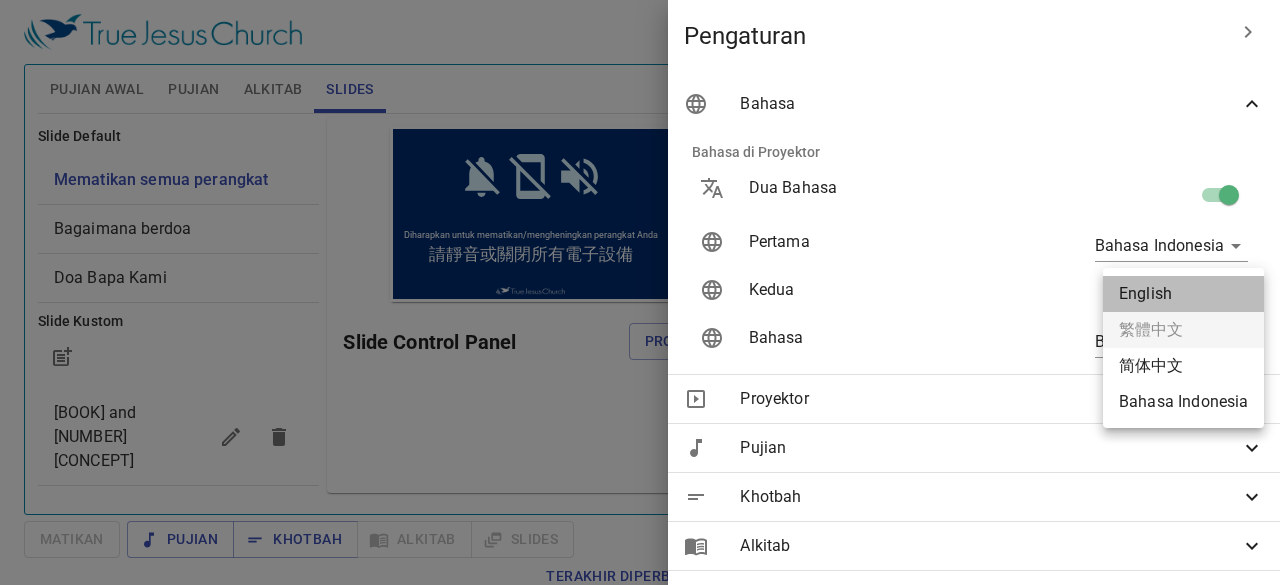 click on "English" at bounding box center [1183, 294] 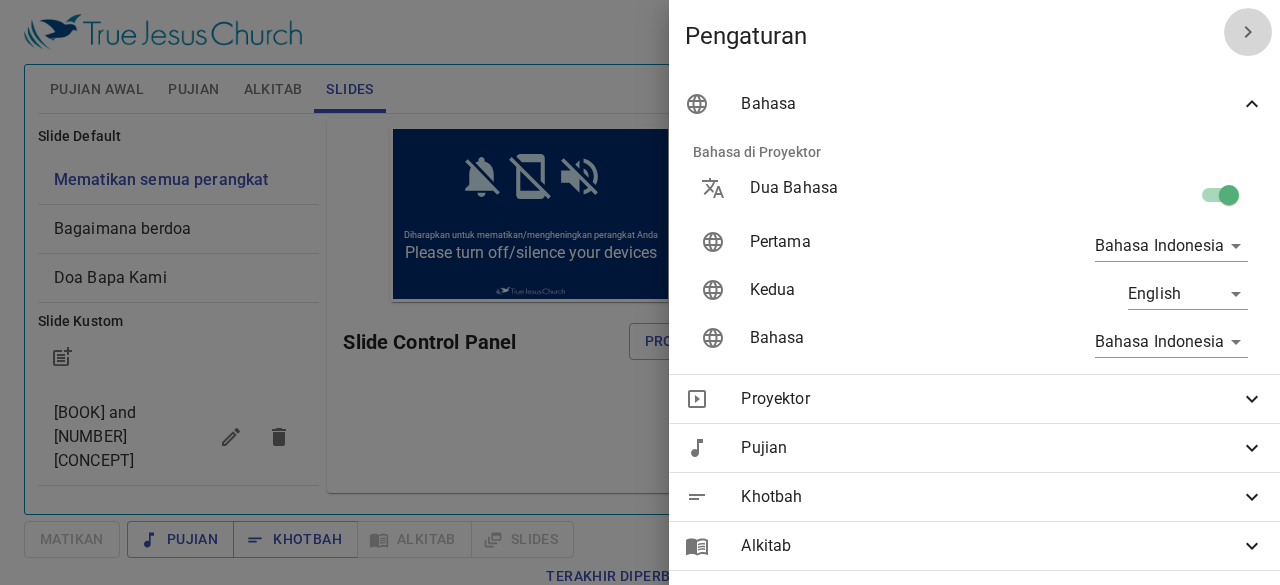 click 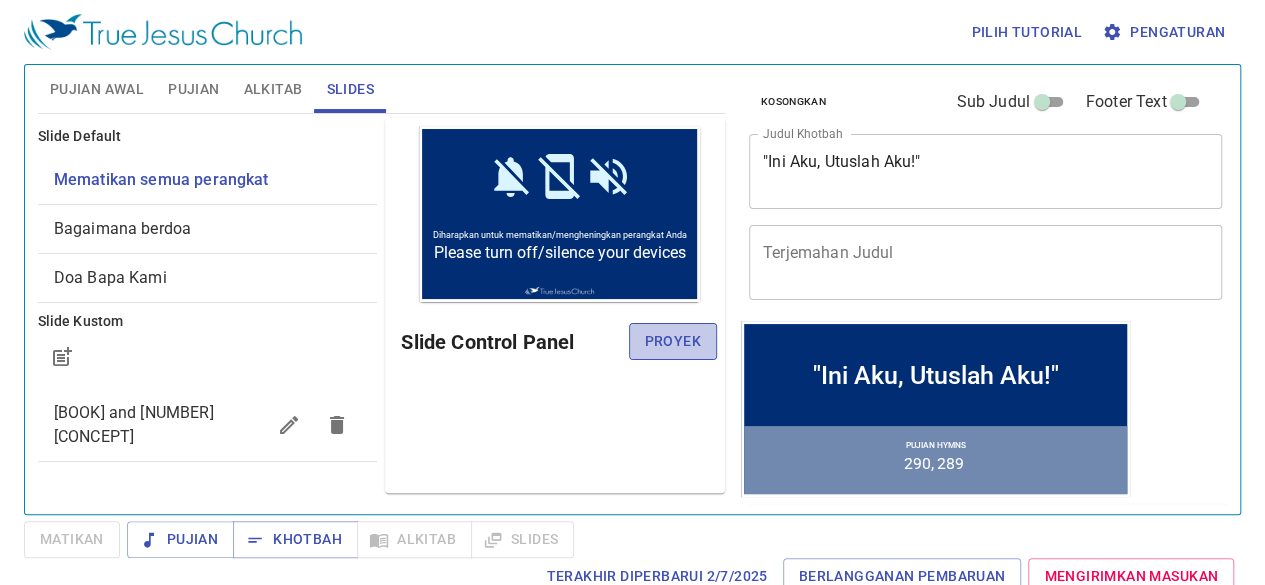 click on "Proyek" at bounding box center (673, 341) 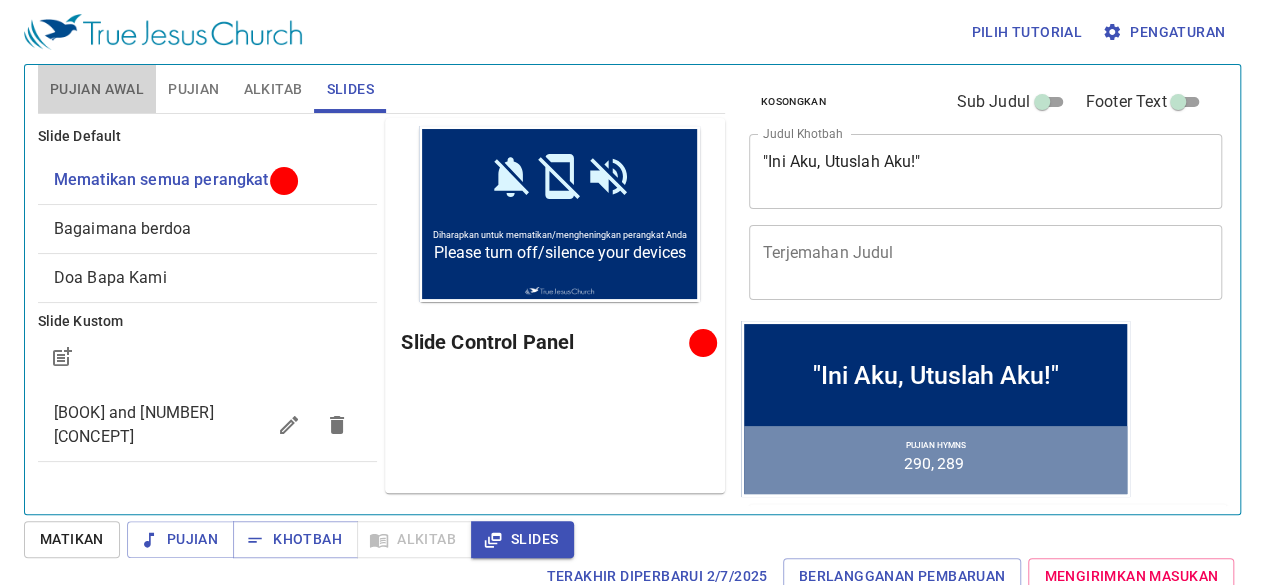 click on "Pujian Awal" at bounding box center [97, 89] 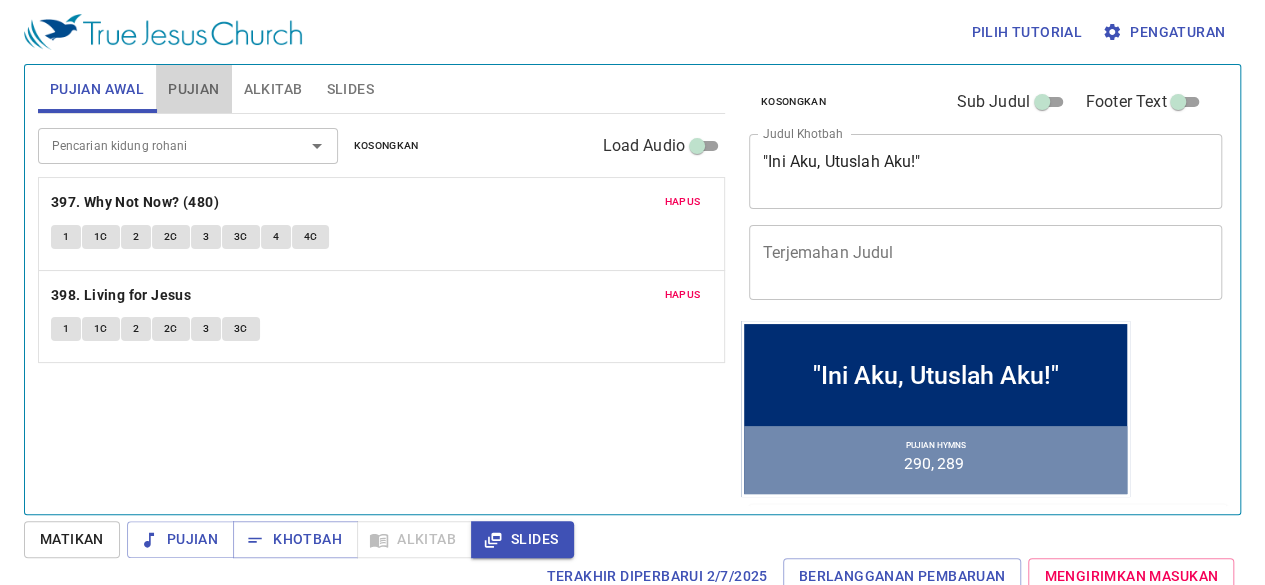 click on "Pujian" at bounding box center [193, 89] 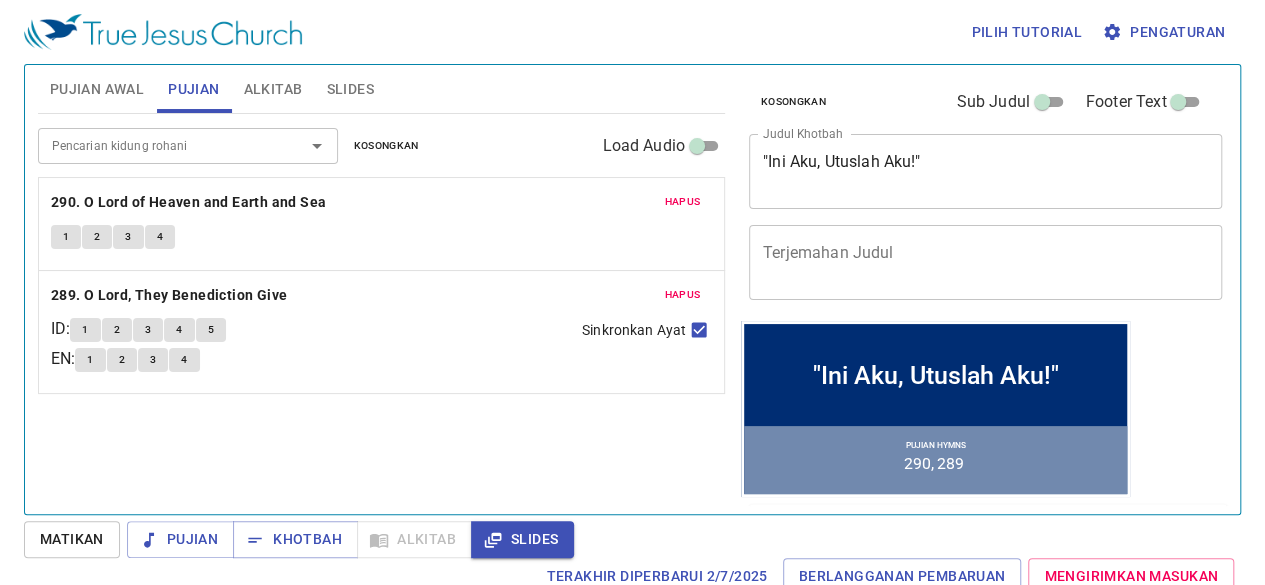 click on "Slides" at bounding box center [349, 89] 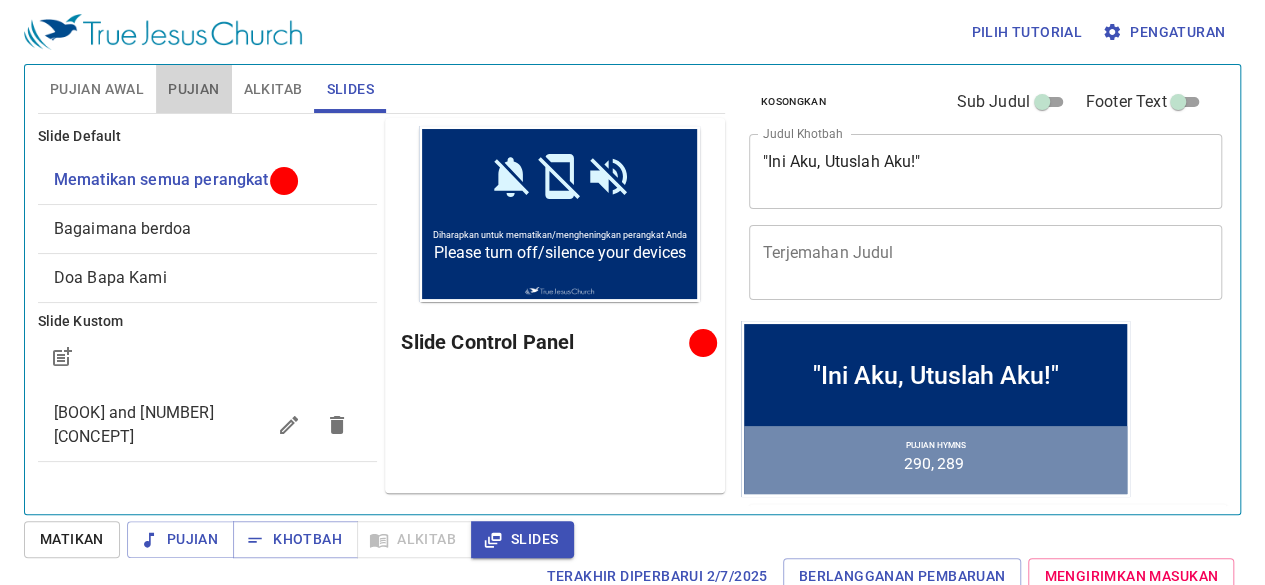 click on "Pujian" at bounding box center (193, 89) 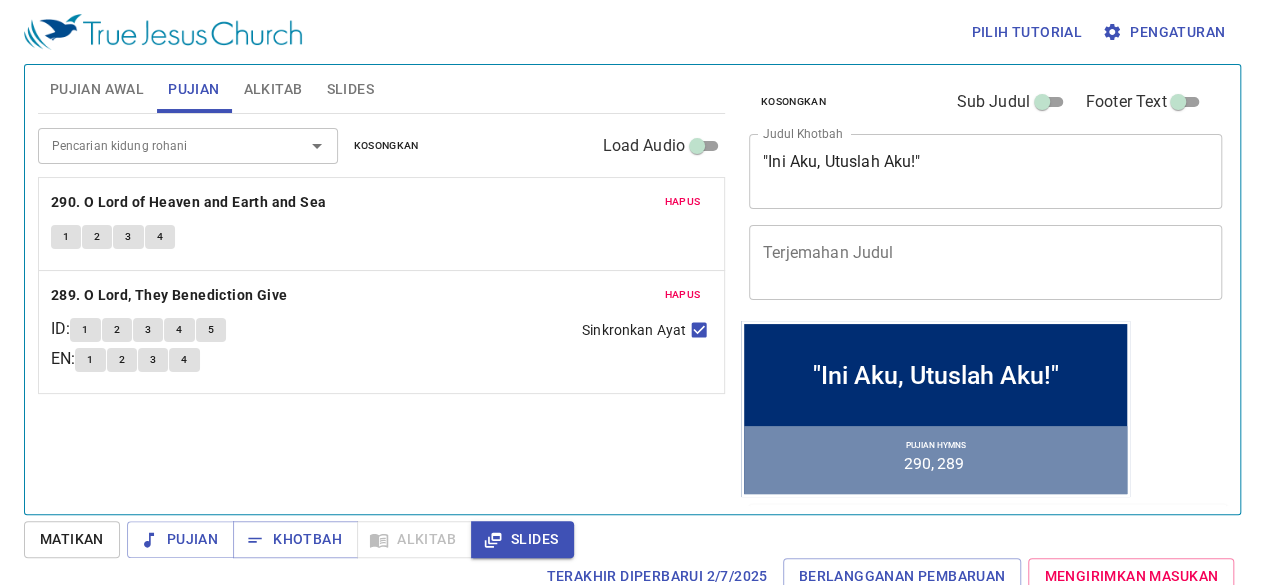 click on "Slides" at bounding box center (349, 89) 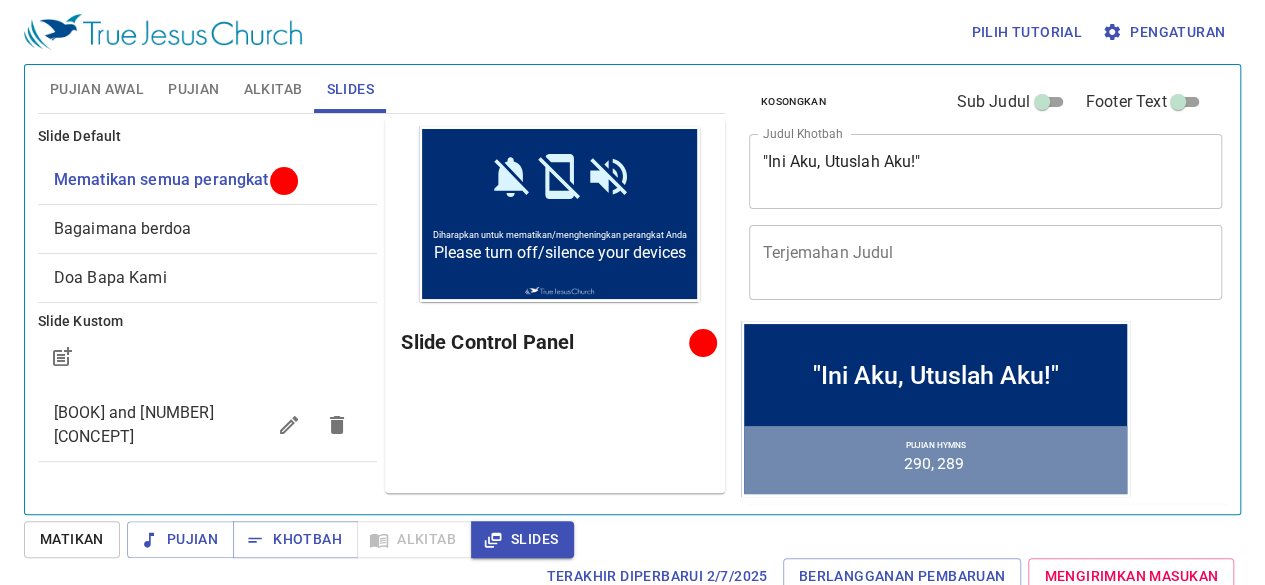 type 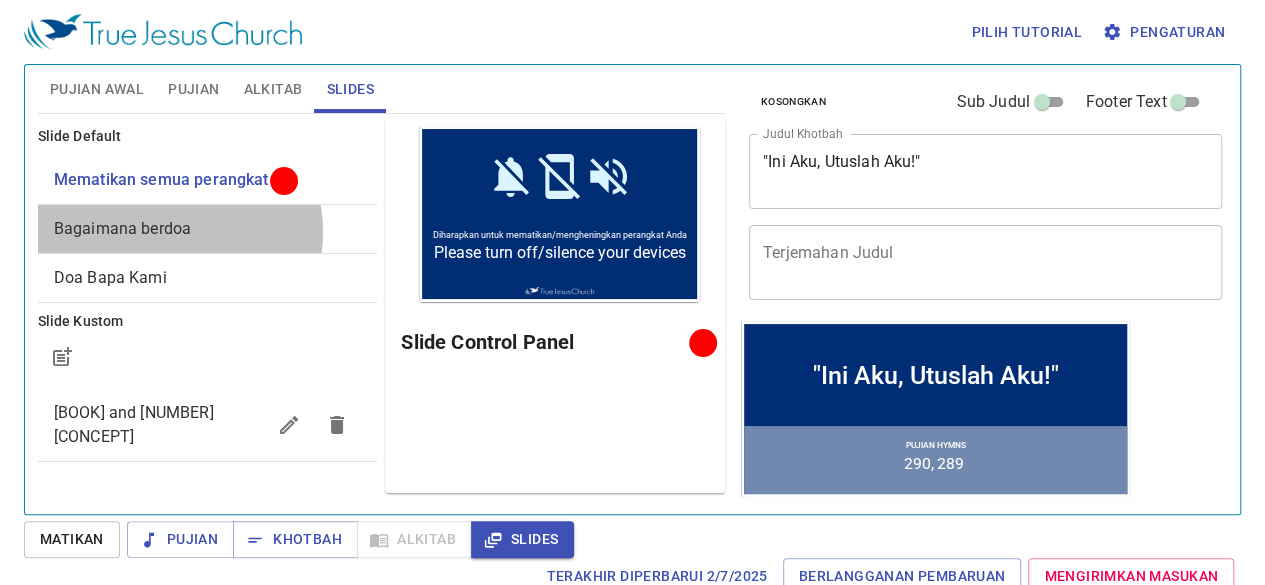 click on "Bagaimana berdoa" at bounding box center [122, 228] 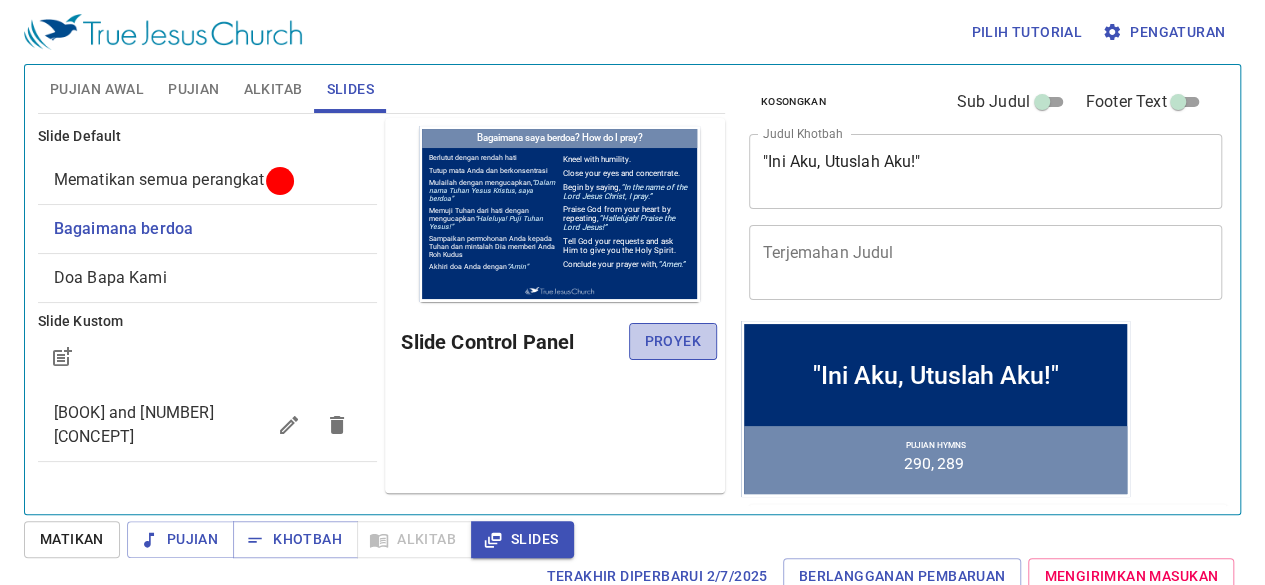 click on "Proyek" at bounding box center [673, 341] 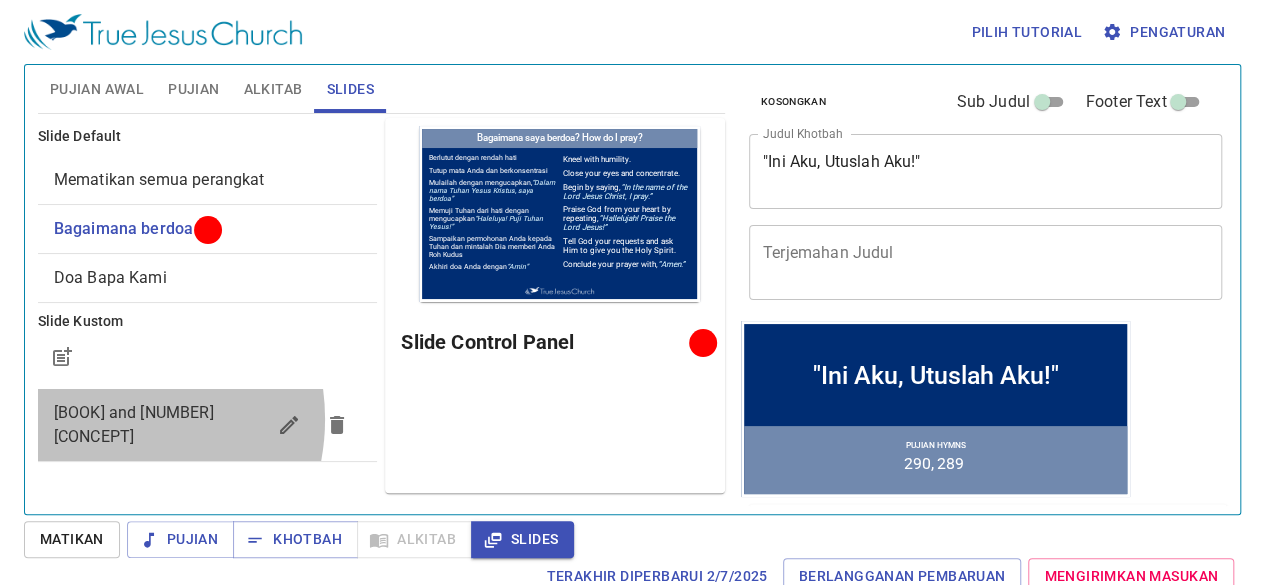 click on "Doa dan 10 Dasar Kepercayaan" at bounding box center (134, 424) 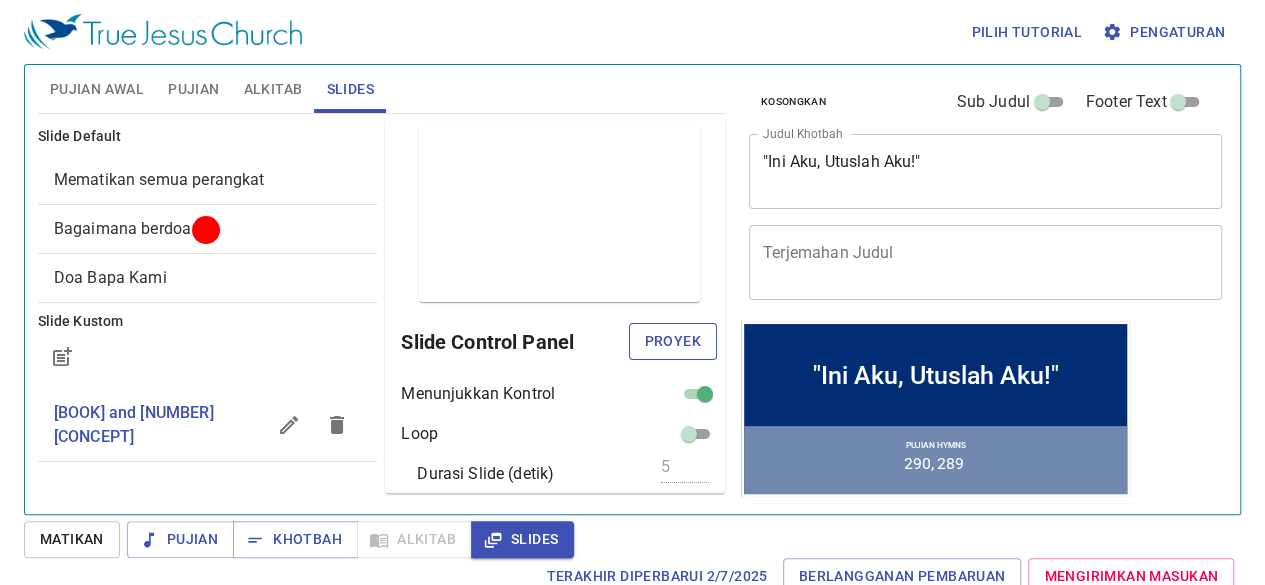 click on "Proyek" at bounding box center (673, 341) 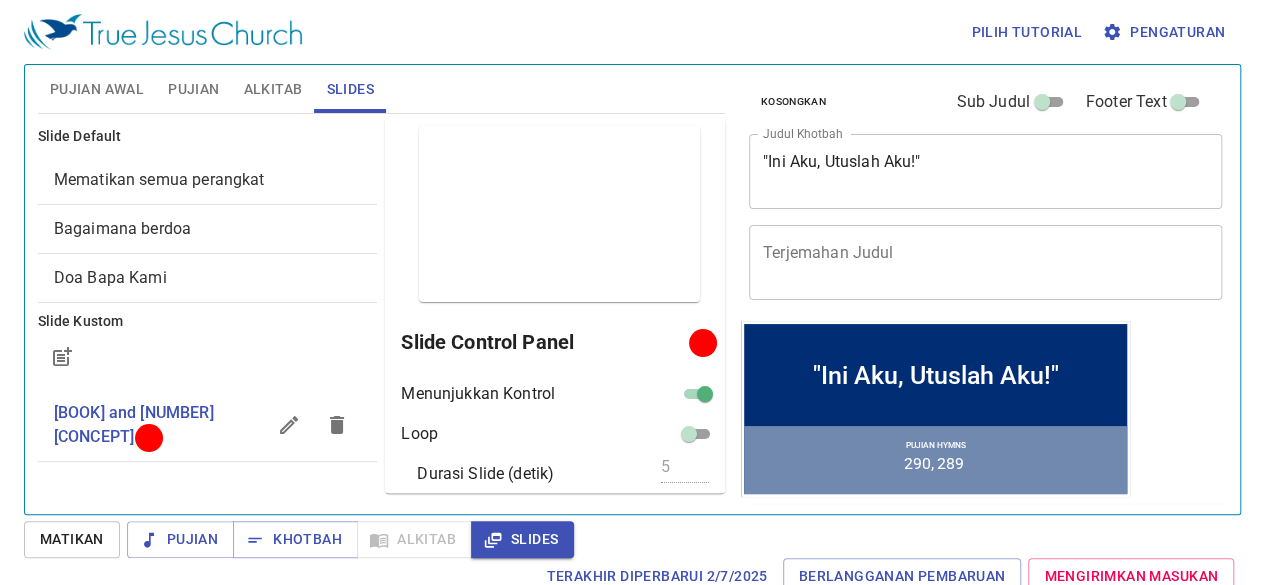 click on "Bagaimana berdoa" at bounding box center [122, 228] 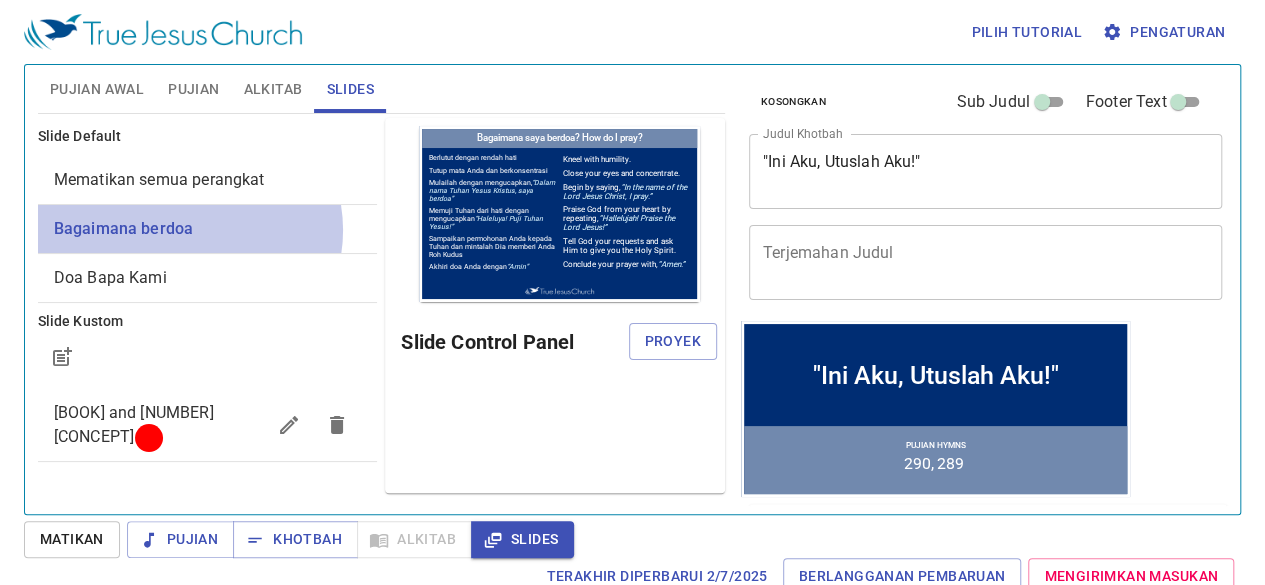 scroll, scrollTop: 0, scrollLeft: 0, axis: both 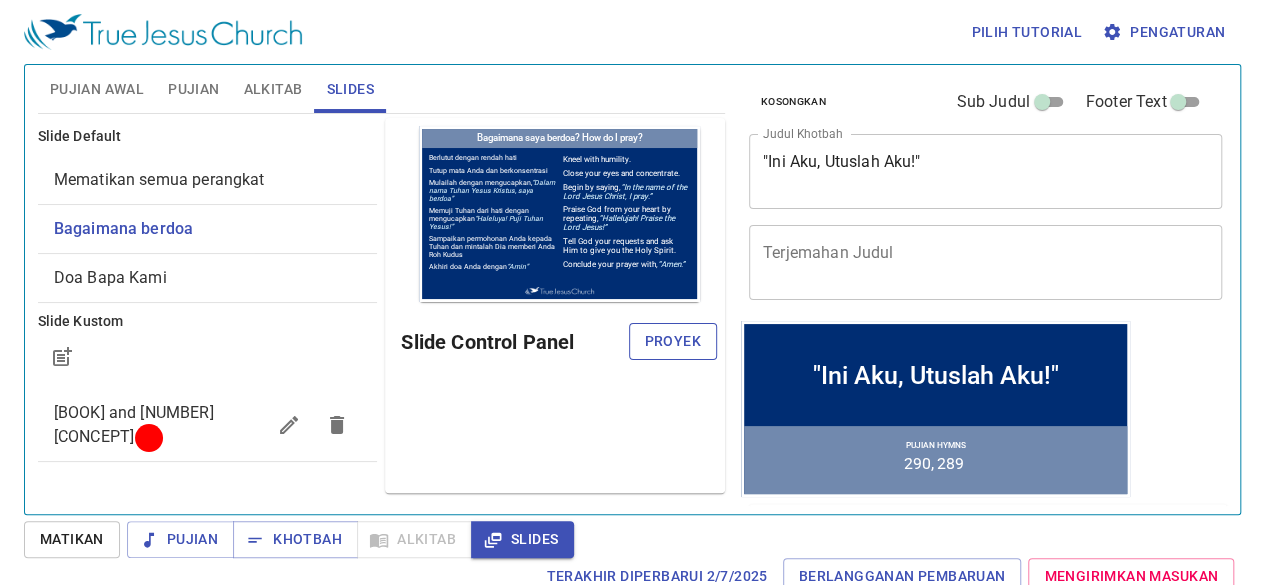 click on "Proyek" at bounding box center [673, 341] 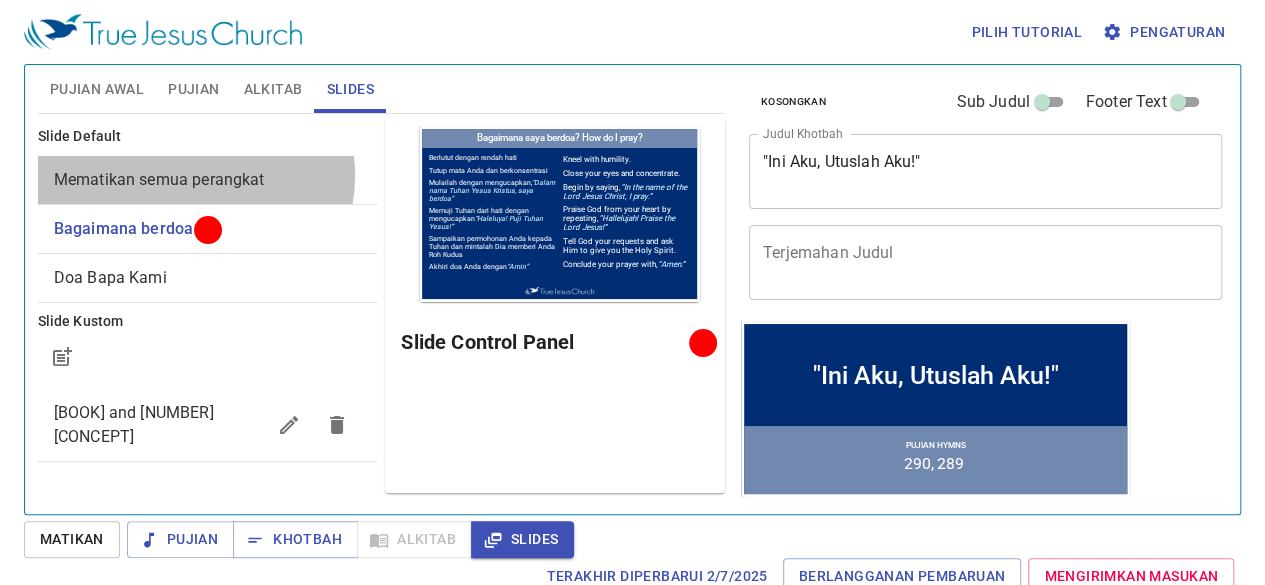 click on "Mematikan semua perangkat" at bounding box center (159, 179) 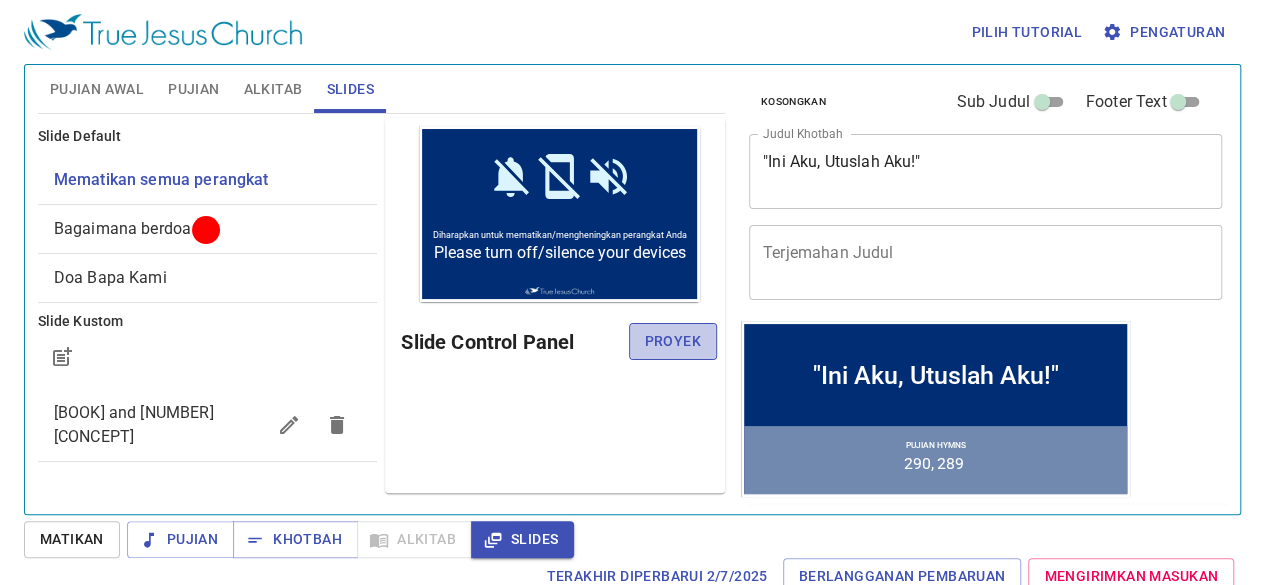 click on "Proyek" at bounding box center (673, 341) 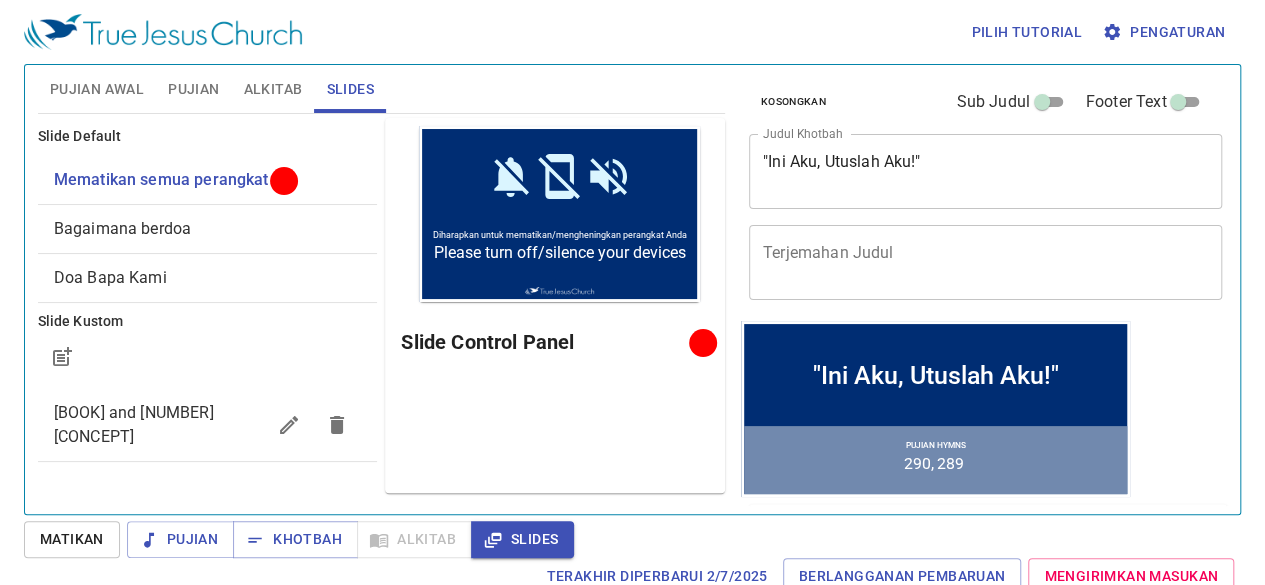 click on "Pujian Awal" at bounding box center [97, 89] 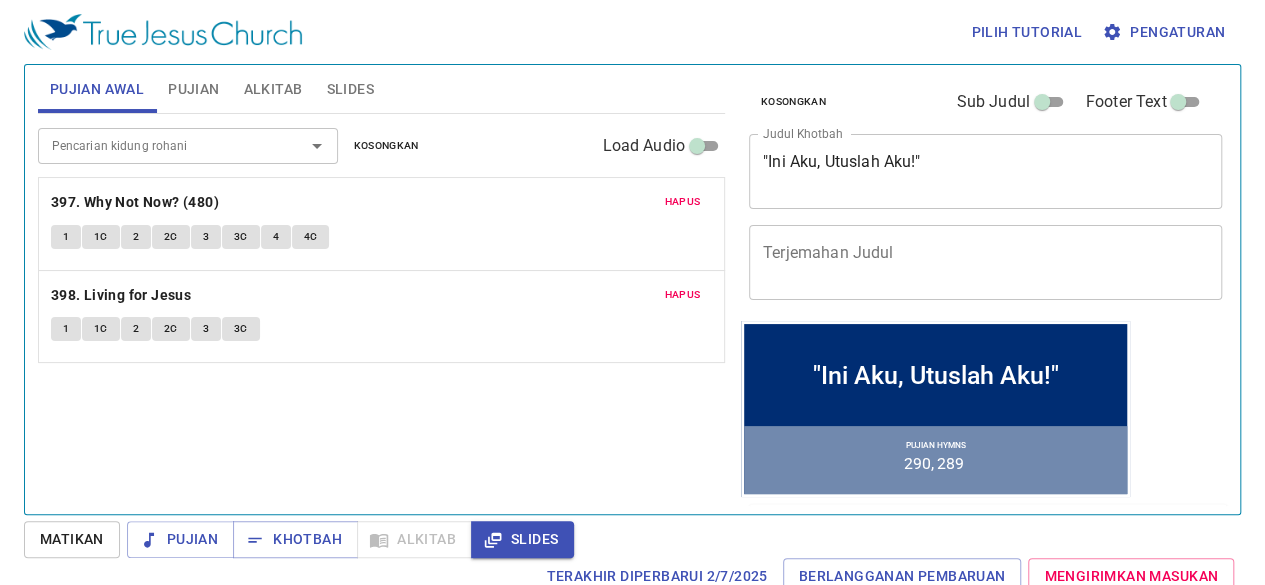 type 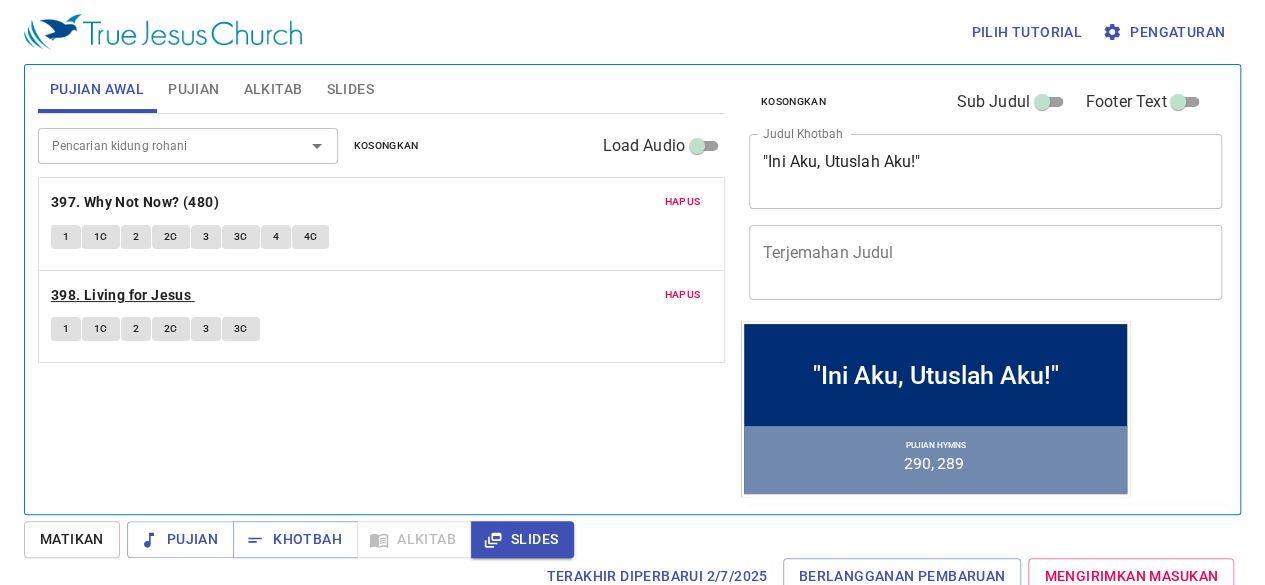 click on "398. Living for Jesus" at bounding box center [121, 295] 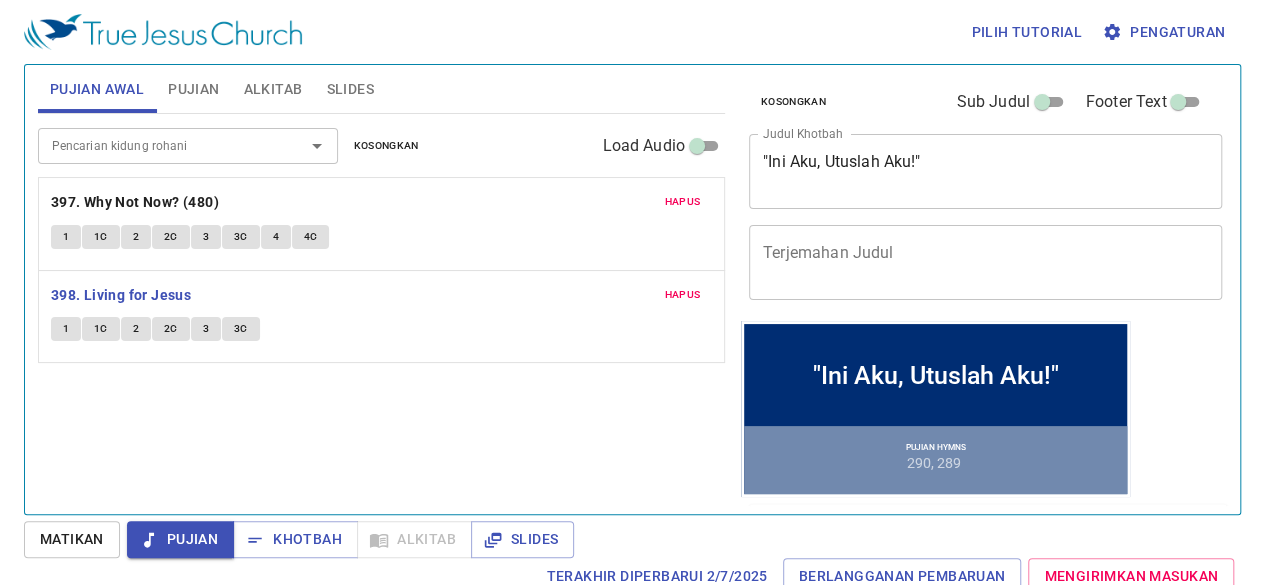 type 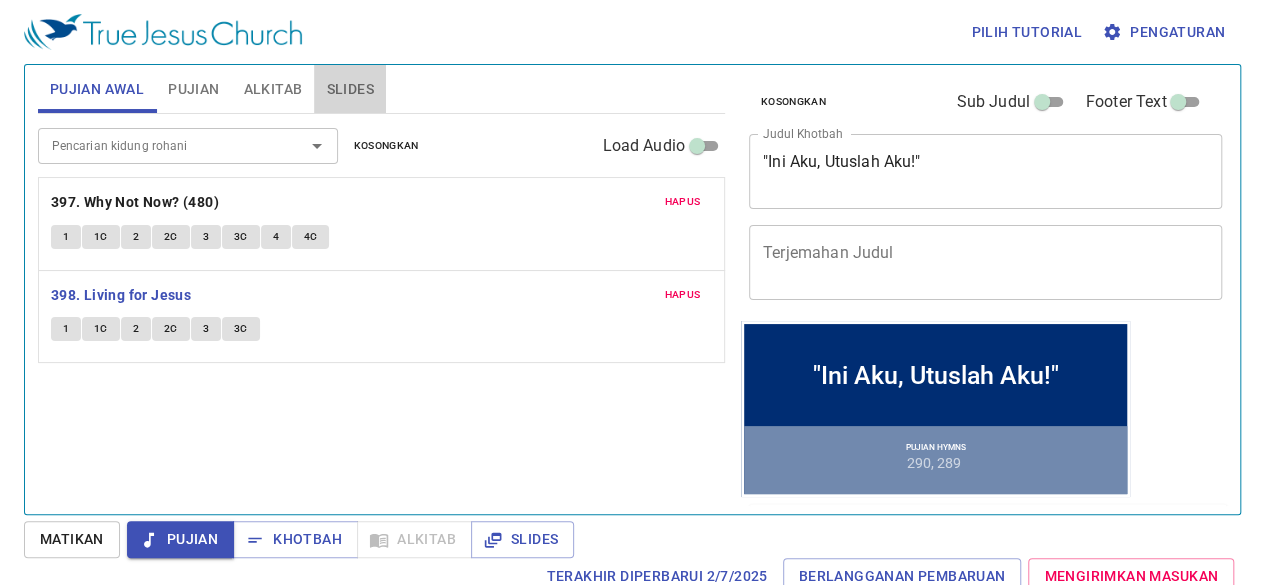 click on "Slides" at bounding box center (349, 89) 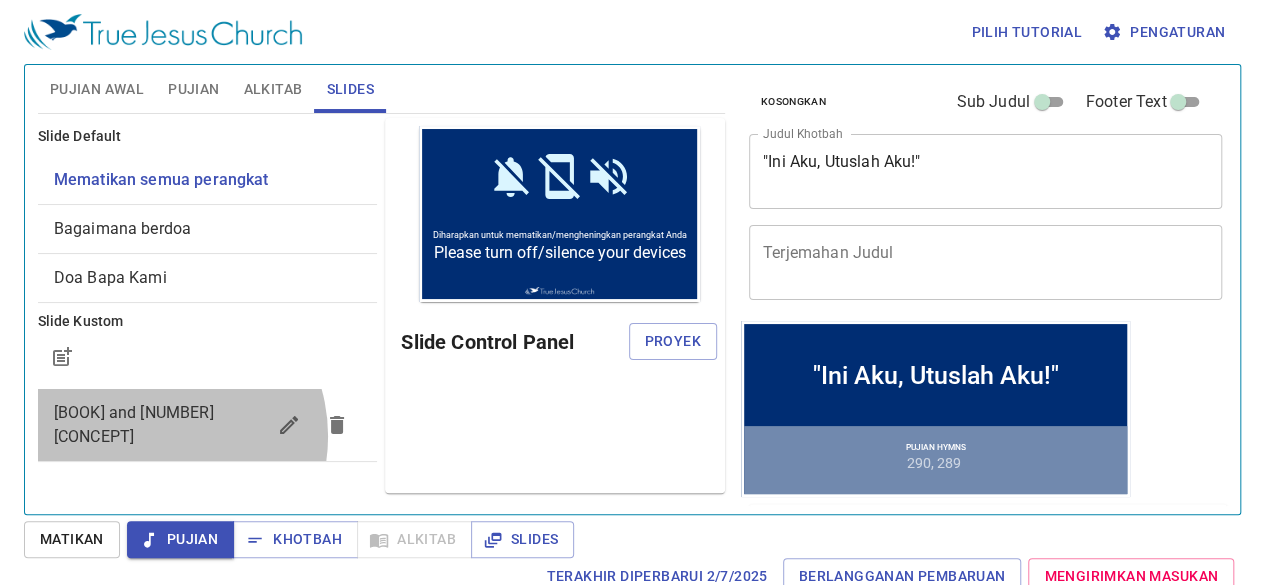 click on "Doa dan 10 Dasar Kepercayaan" at bounding box center (160, 425) 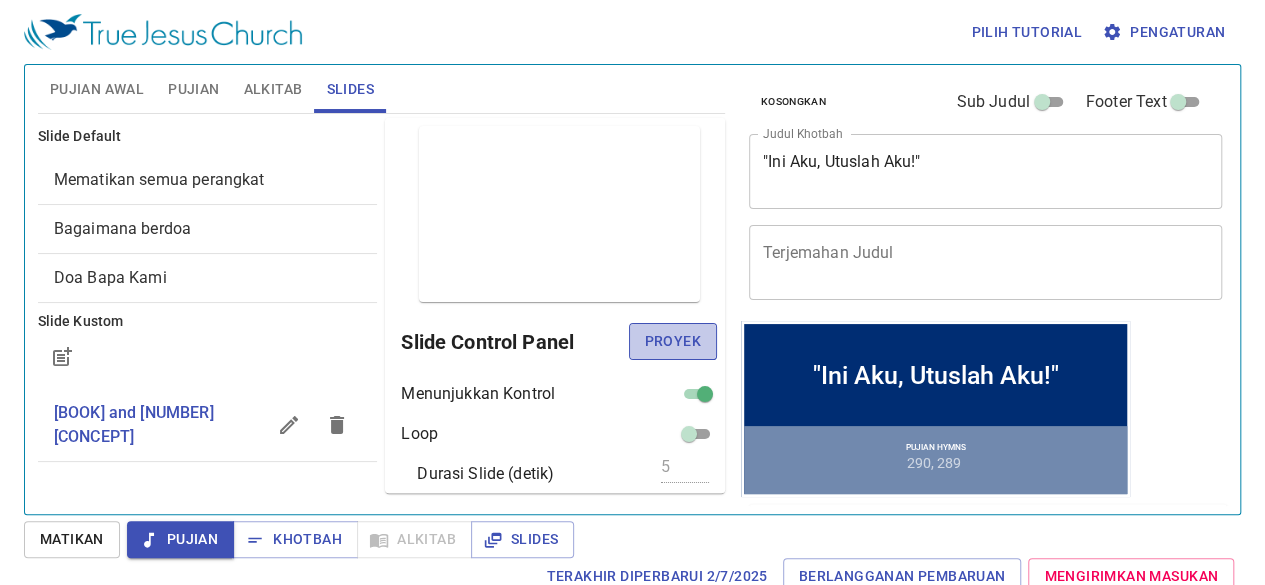click on "Proyek" at bounding box center (673, 341) 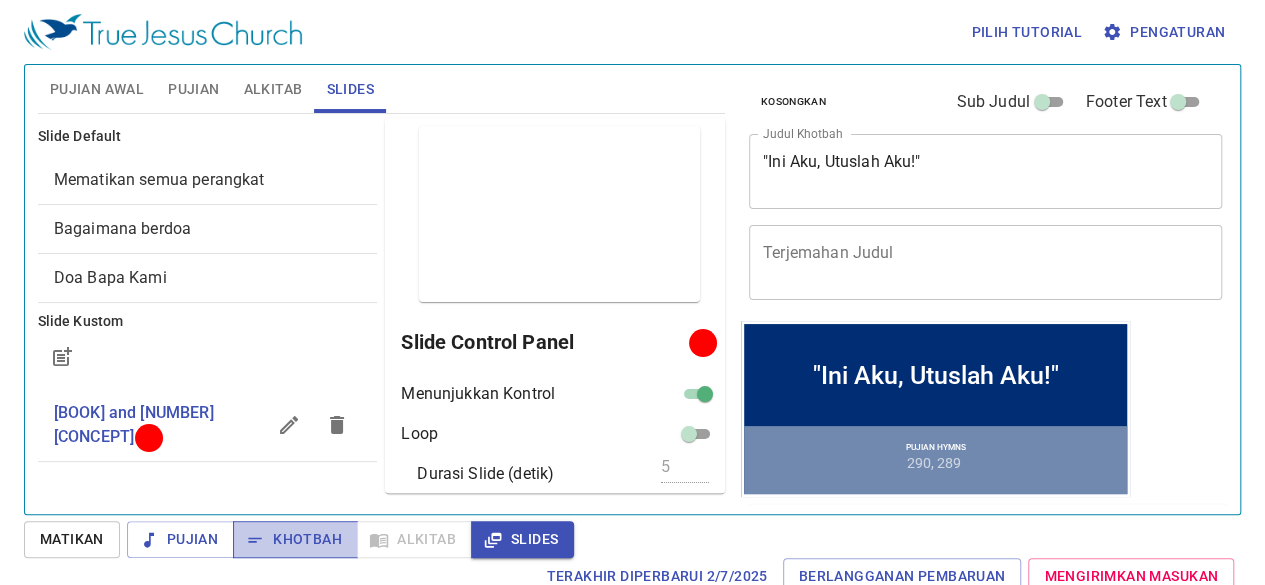 click on "Khotbah" at bounding box center [295, 539] 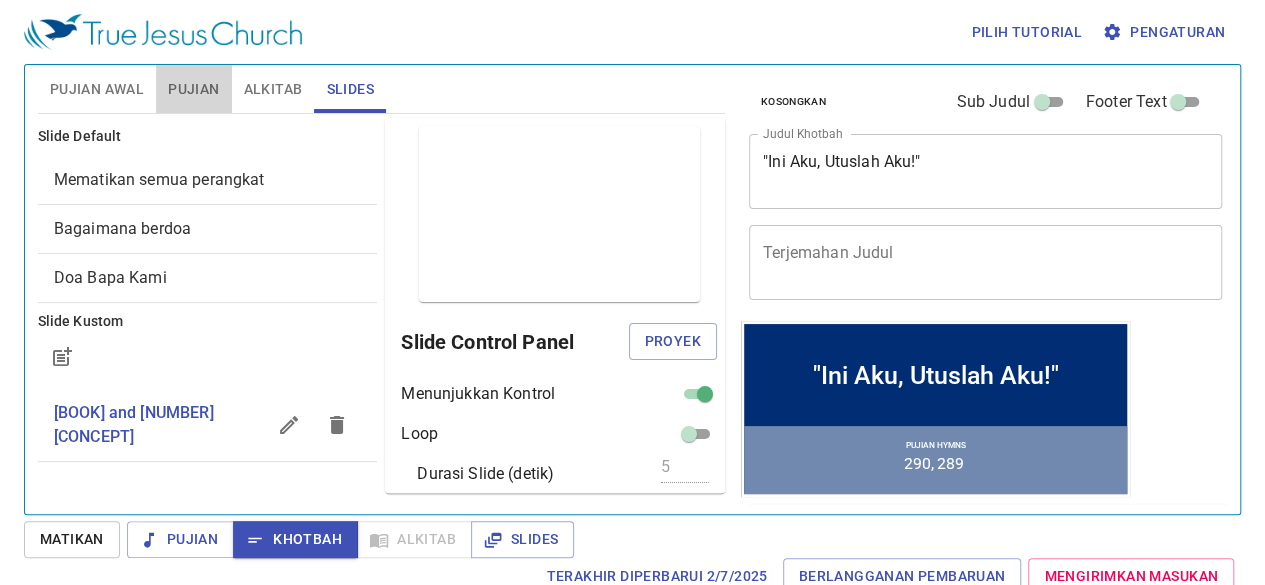 click on "Pujian" at bounding box center (193, 89) 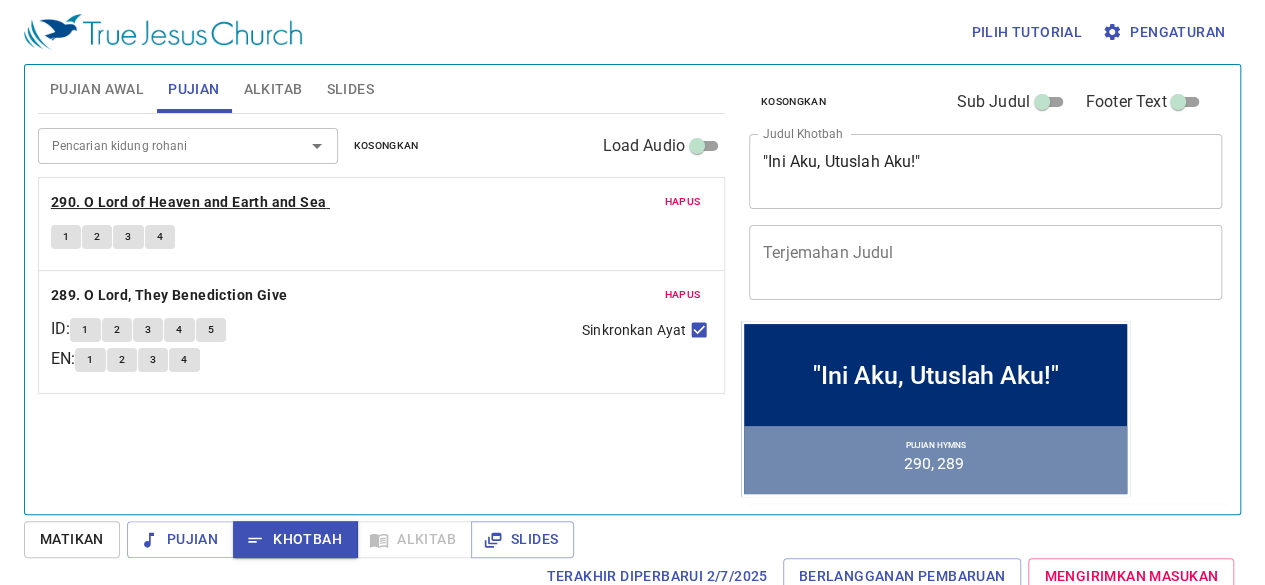 click on "290. O Lord of Heaven and Earth and Sea" at bounding box center [189, 202] 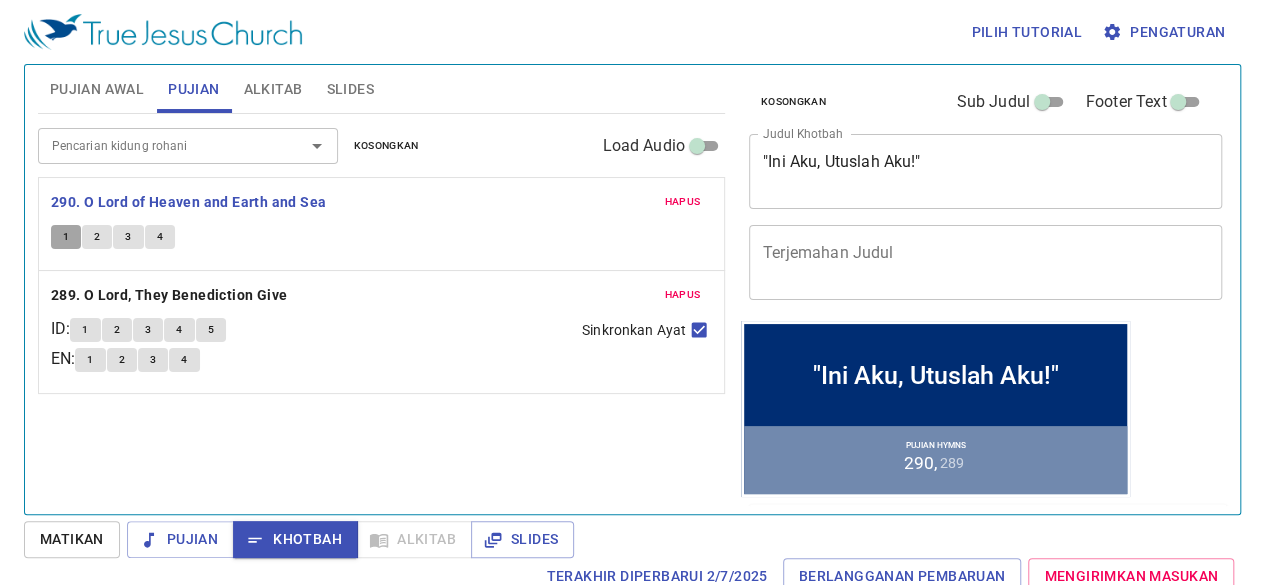 click on "1" at bounding box center (66, 237) 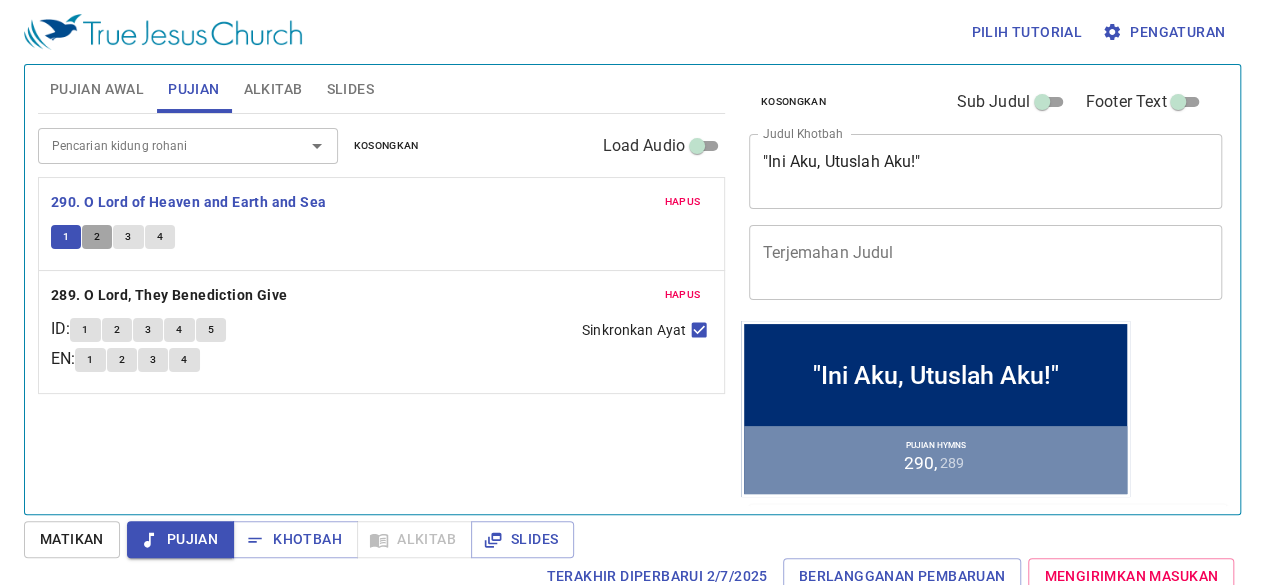 click on "2" at bounding box center (97, 237) 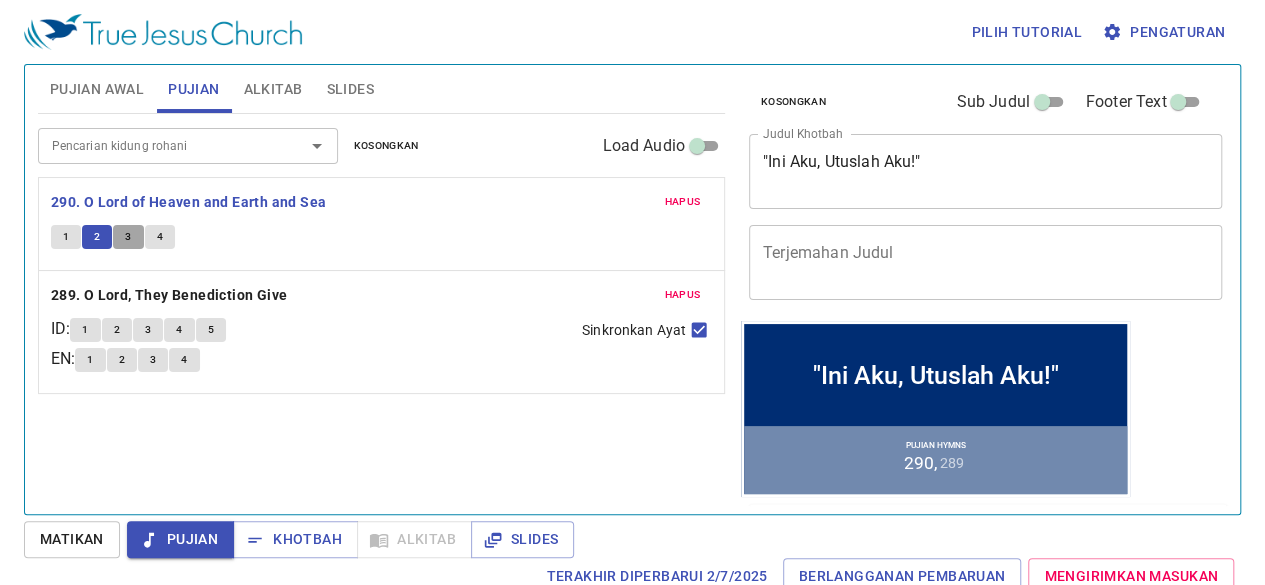 click on "3" at bounding box center [128, 237] 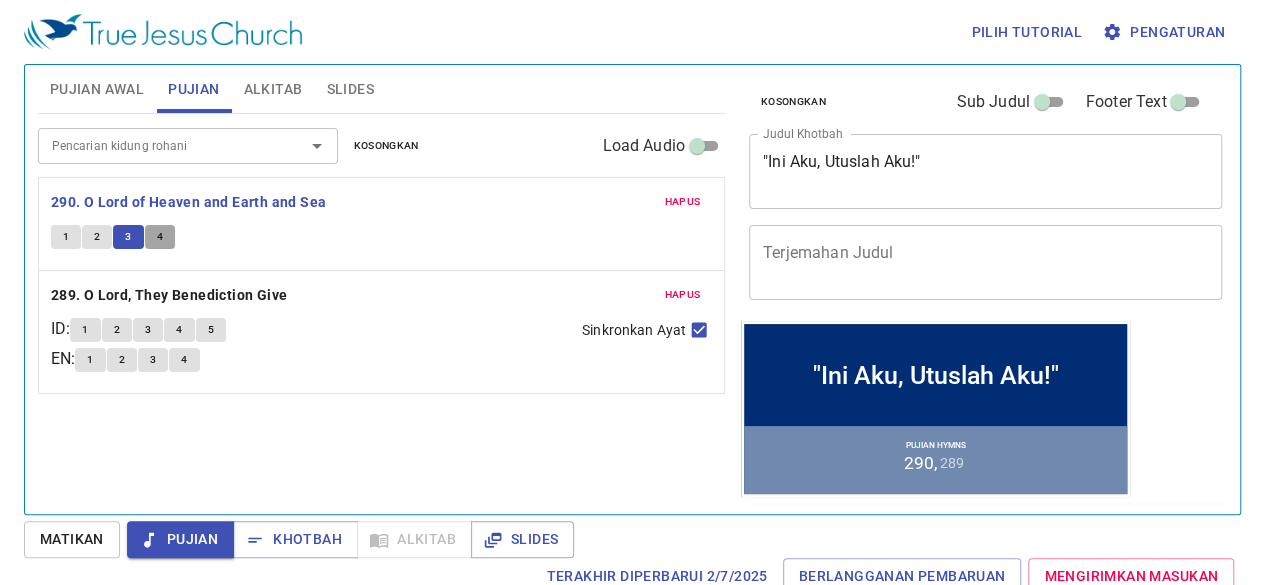 click on "4" at bounding box center (160, 237) 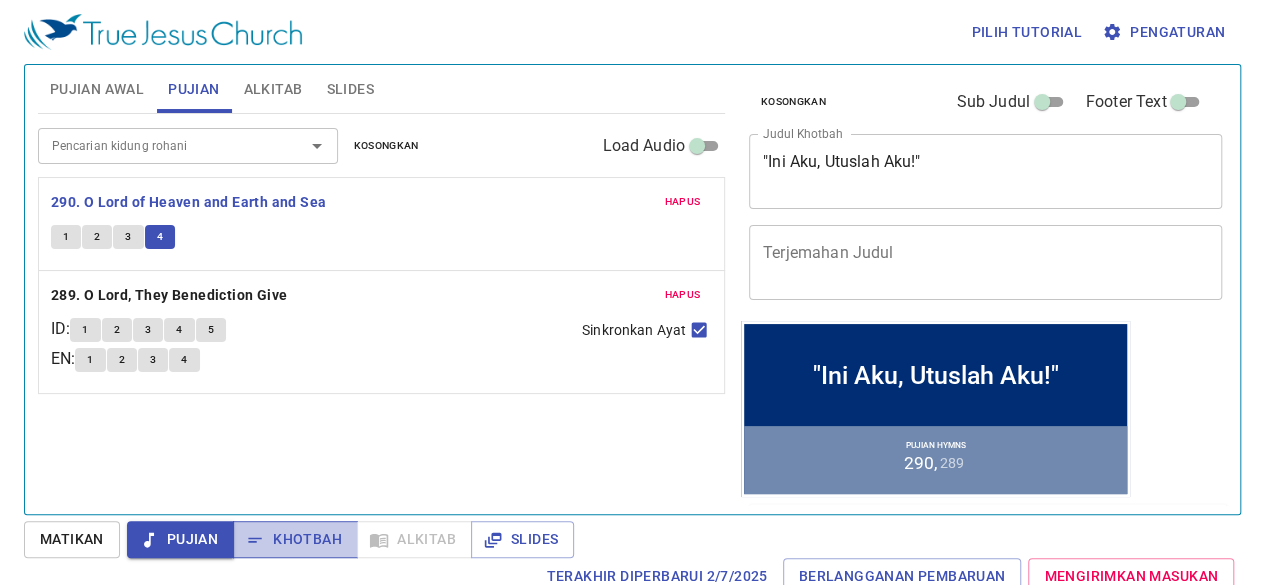 click on "Khotbah" at bounding box center (295, 539) 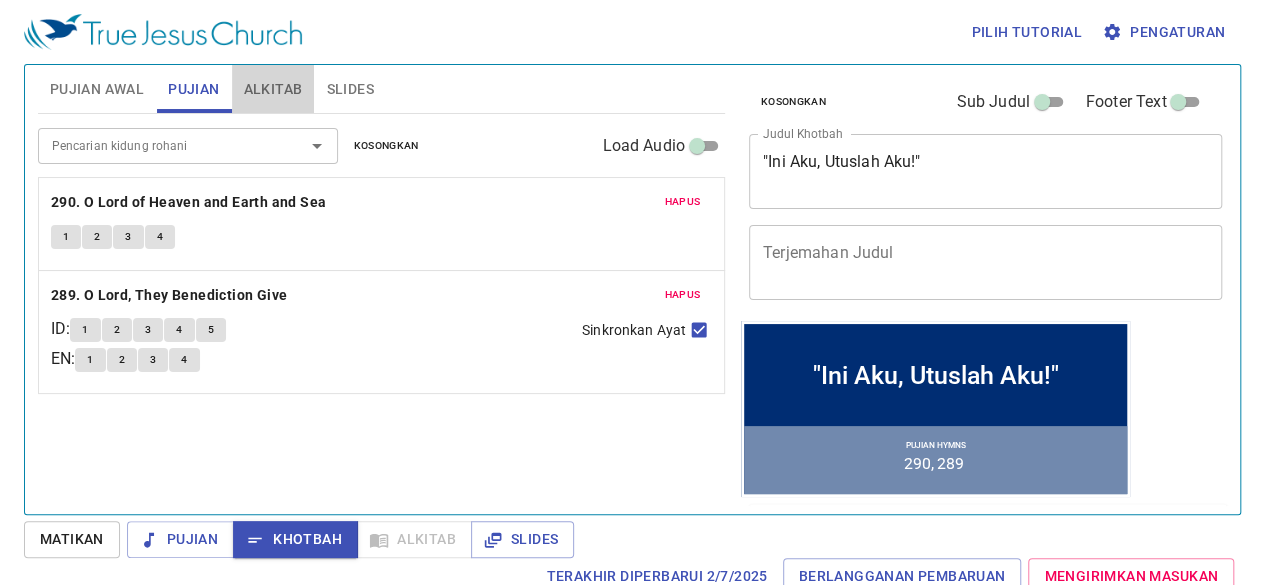 click on "Alkitab" at bounding box center (273, 89) 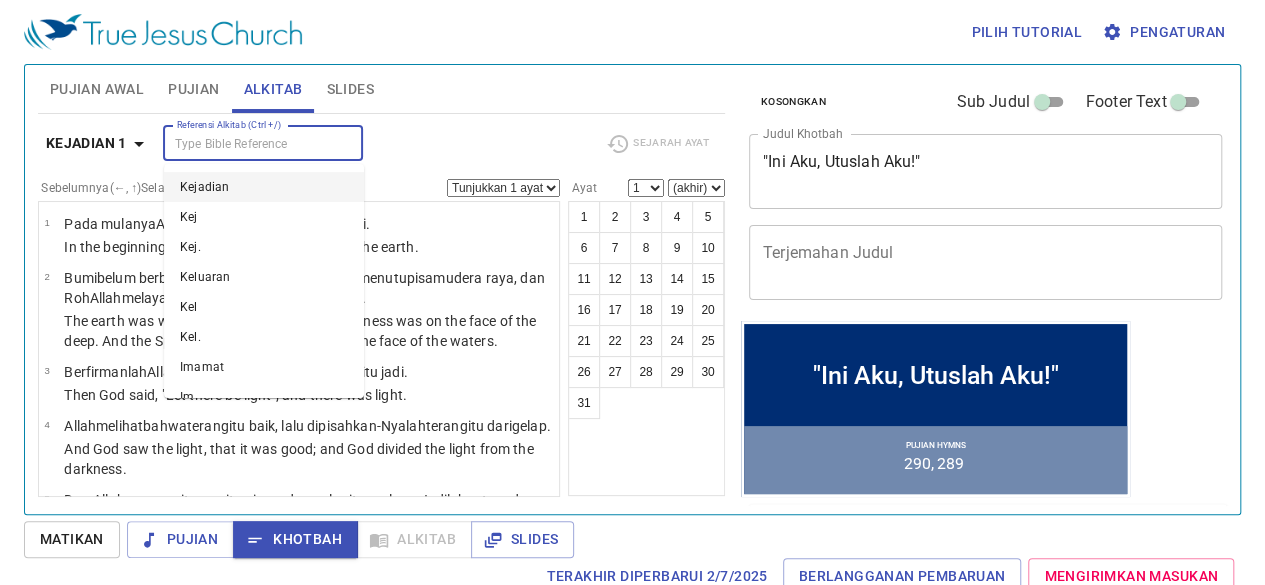 click on "Referensi Alkitab (Ctrl +/)" at bounding box center [246, 143] 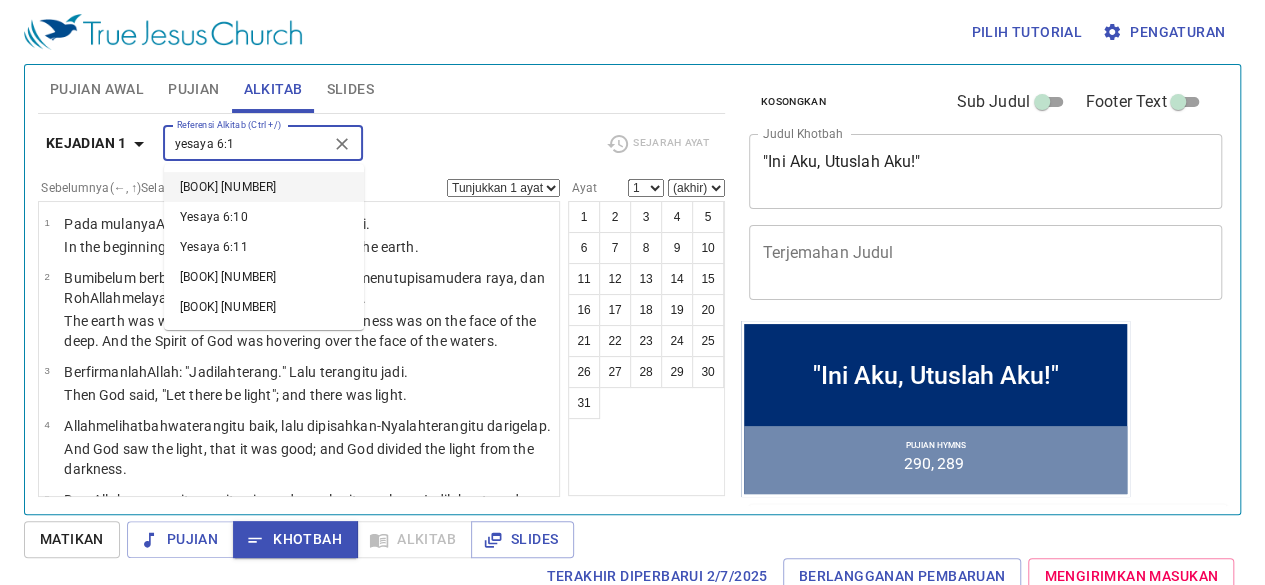 type on "yesaya 6:1" 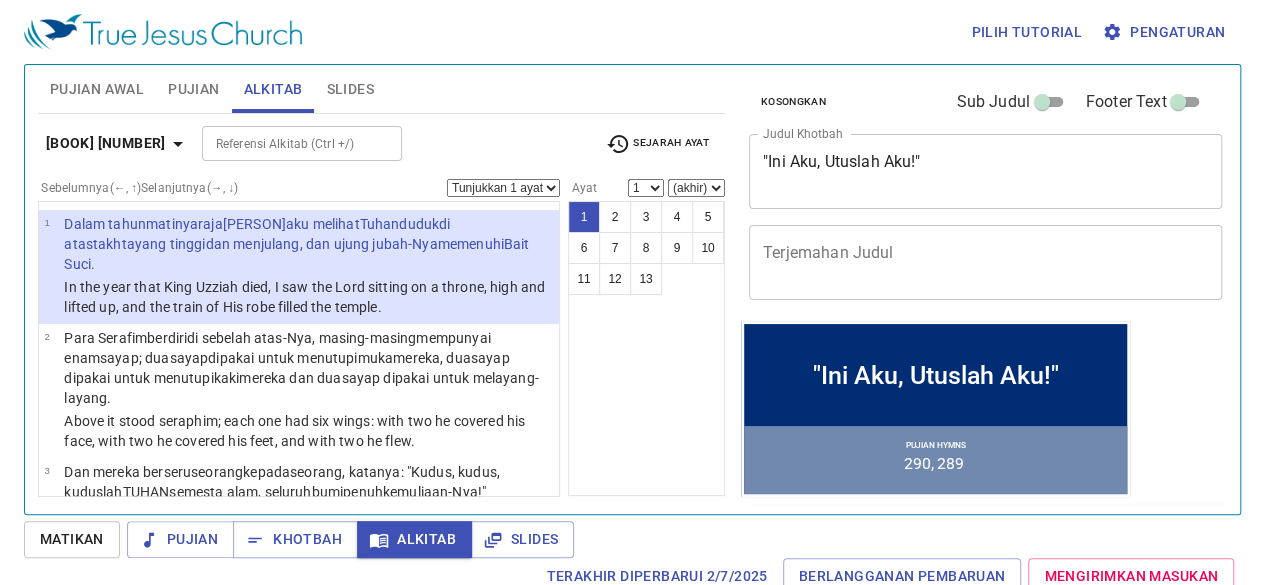 click on "Referensi Alkitab (Ctrl +/)" at bounding box center (302, 143) 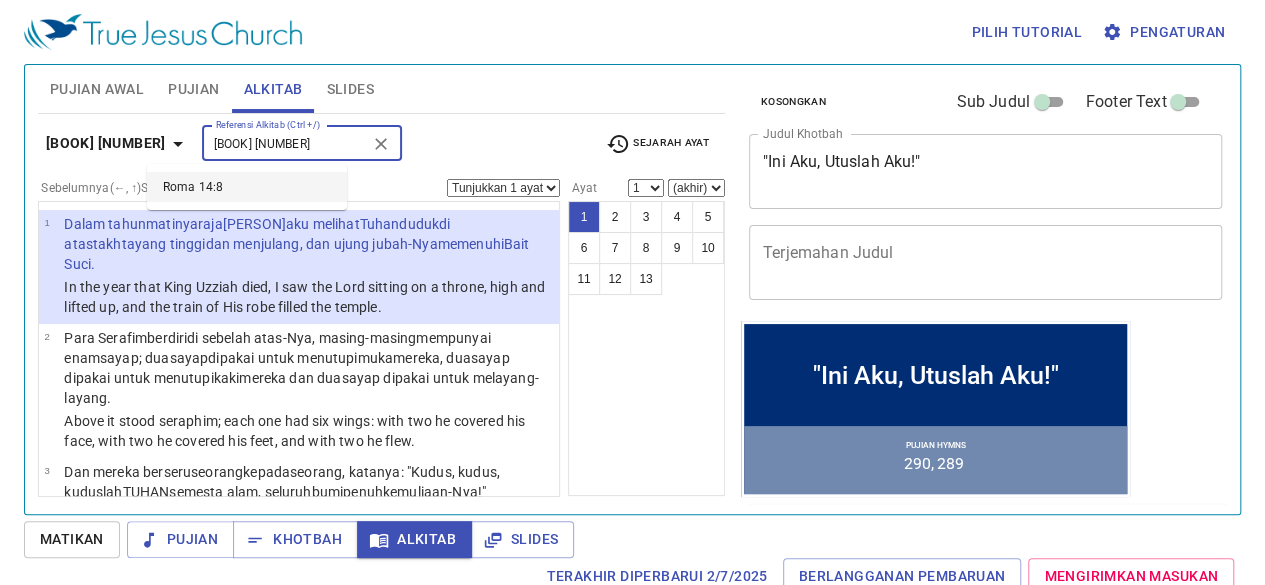 type on "roma 14:8" 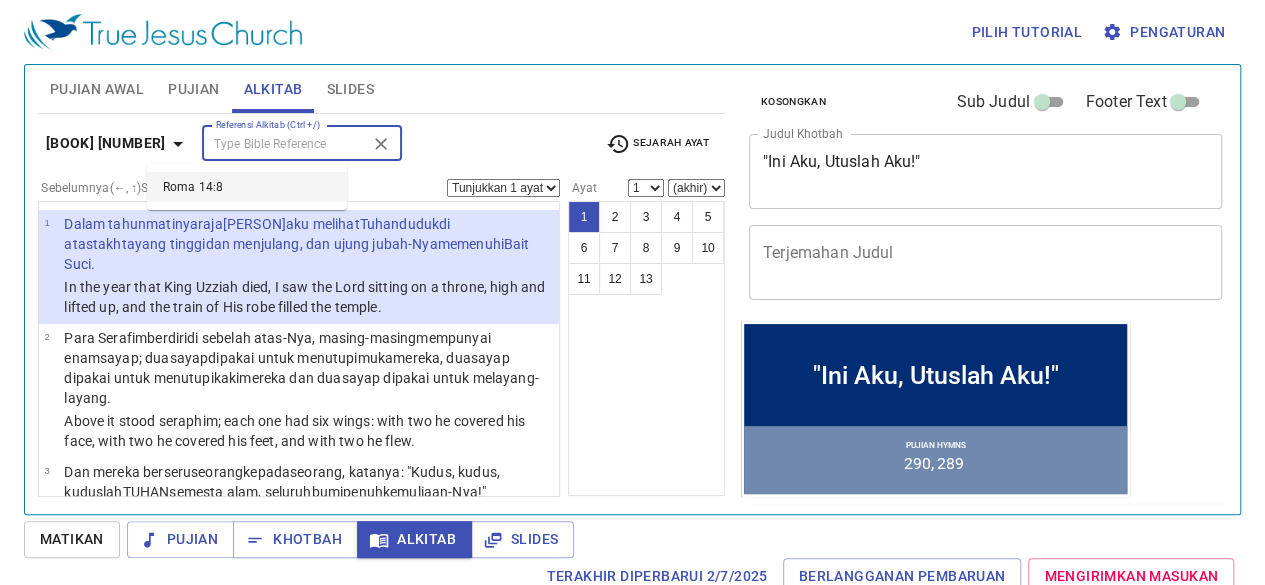 select on "8" 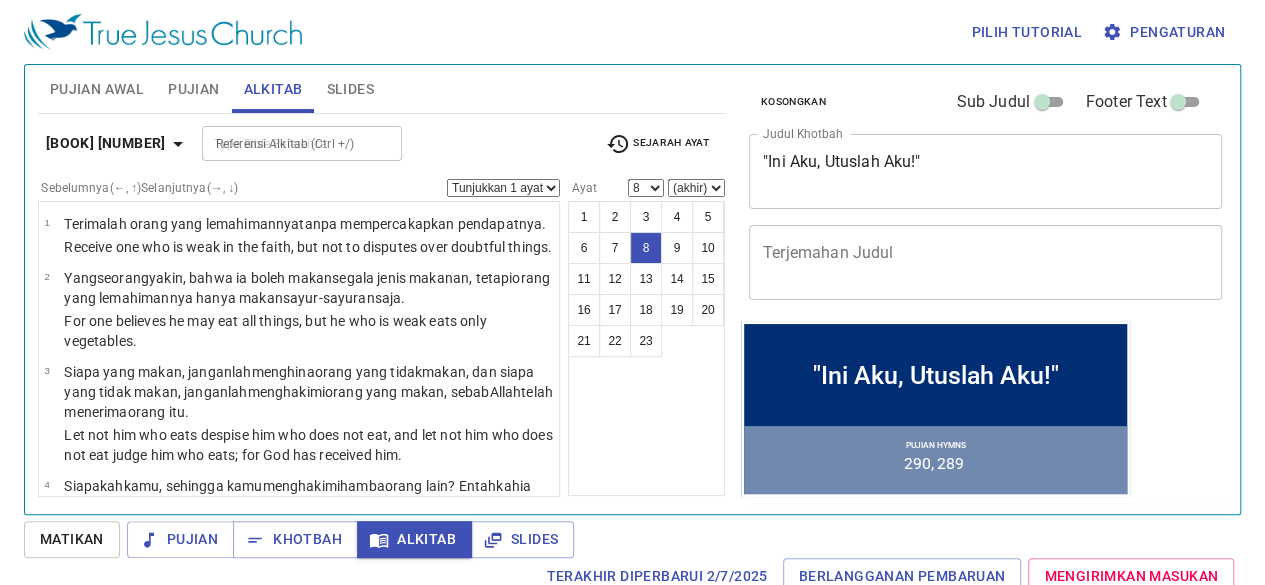 scroll, scrollTop: 9, scrollLeft: 0, axis: vertical 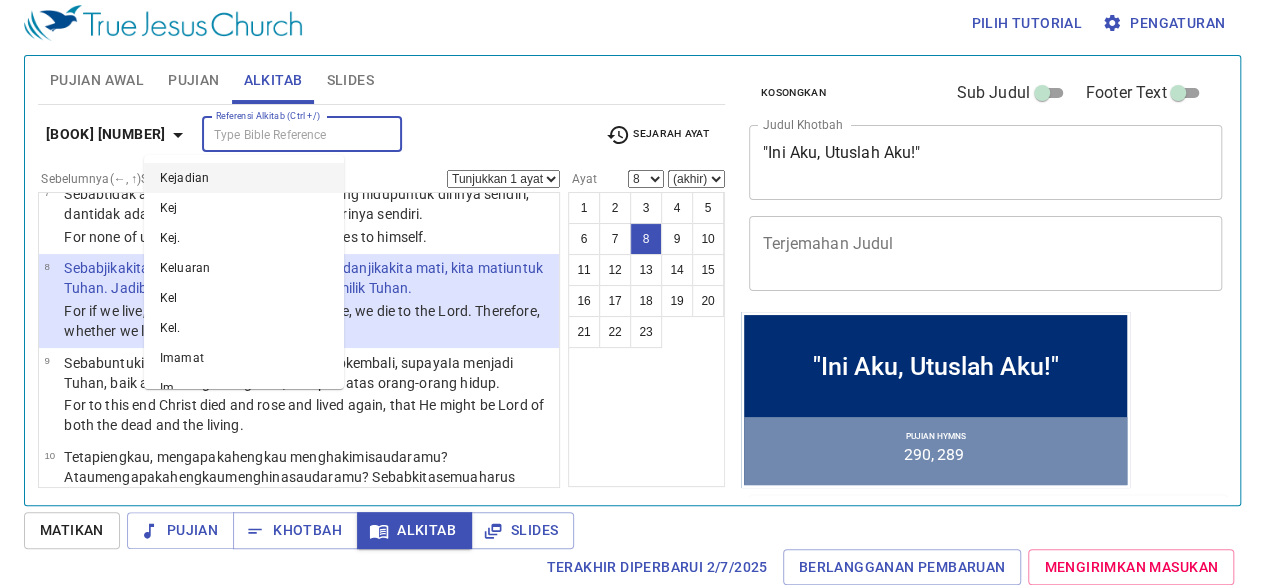 click on "Referensi Alkitab (Ctrl +/)" at bounding box center (285, 134) 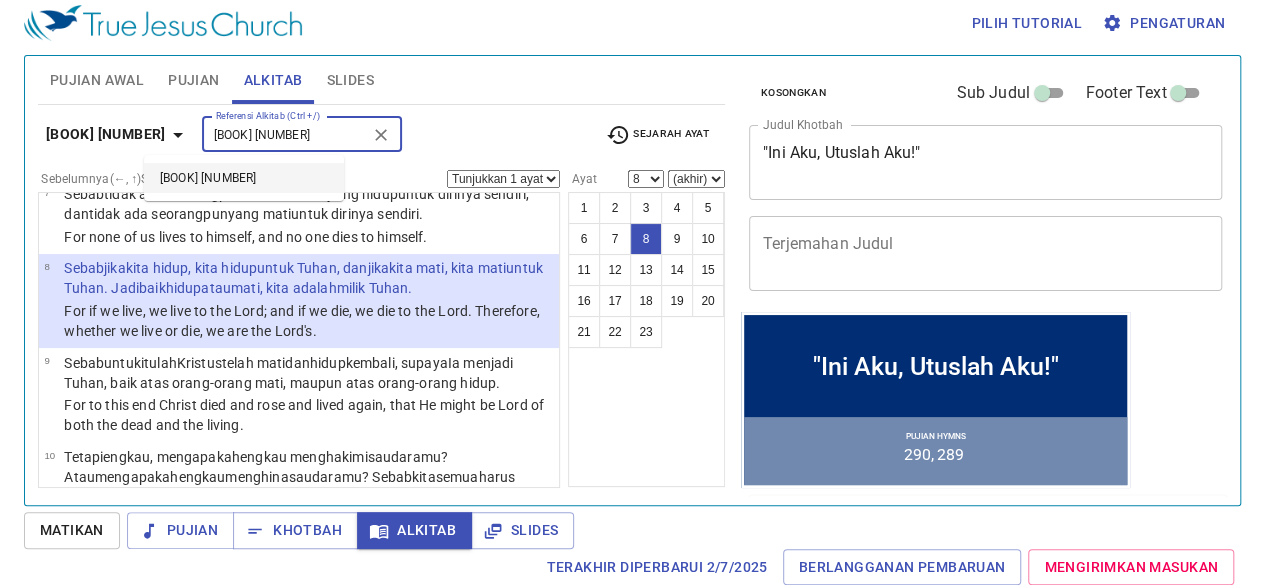 type on "yudas 1:20" 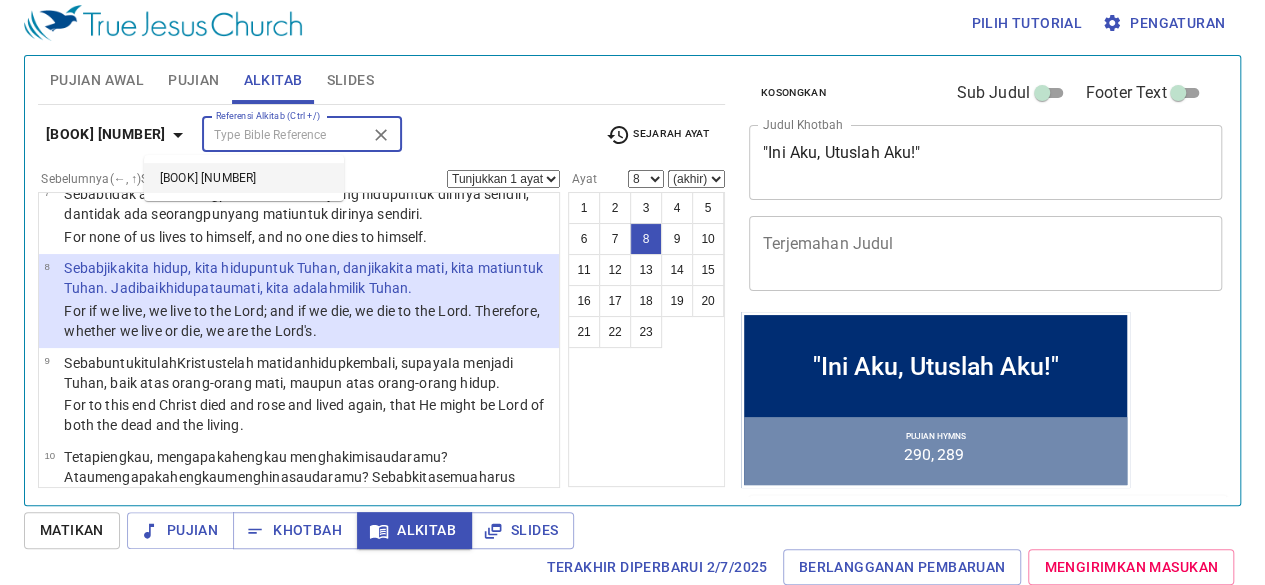 select on "20" 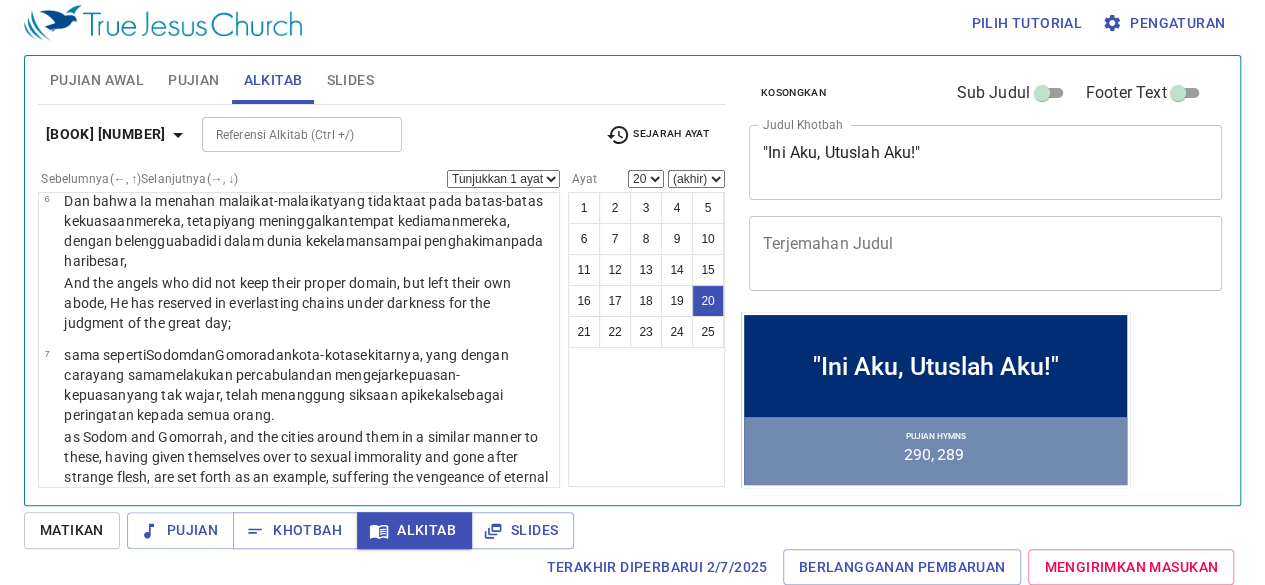 scroll, scrollTop: 2424, scrollLeft: 0, axis: vertical 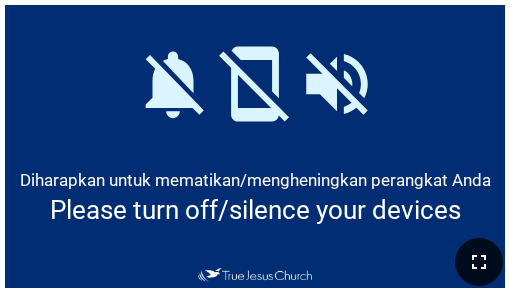 click 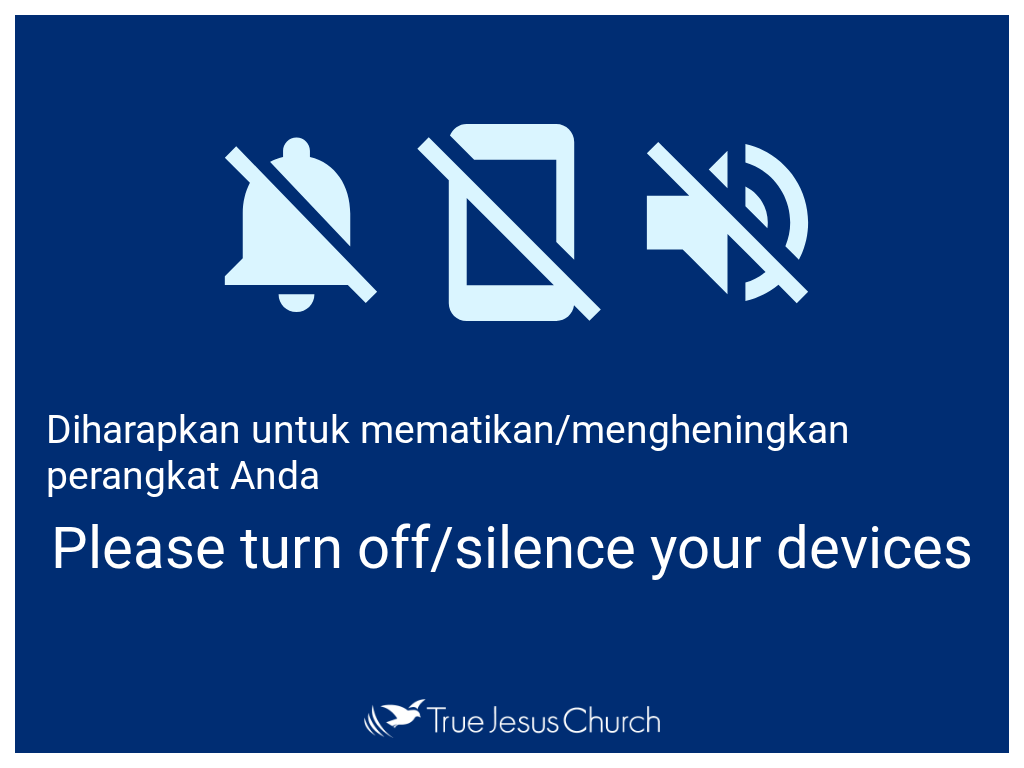 type 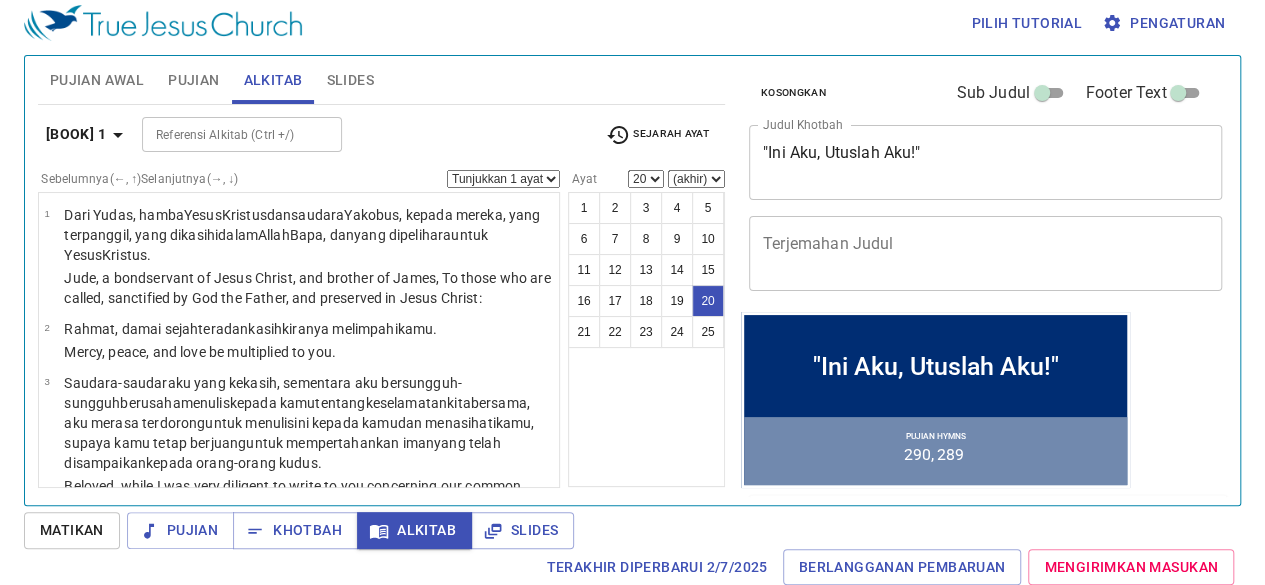 scroll, scrollTop: 0, scrollLeft: 0, axis: both 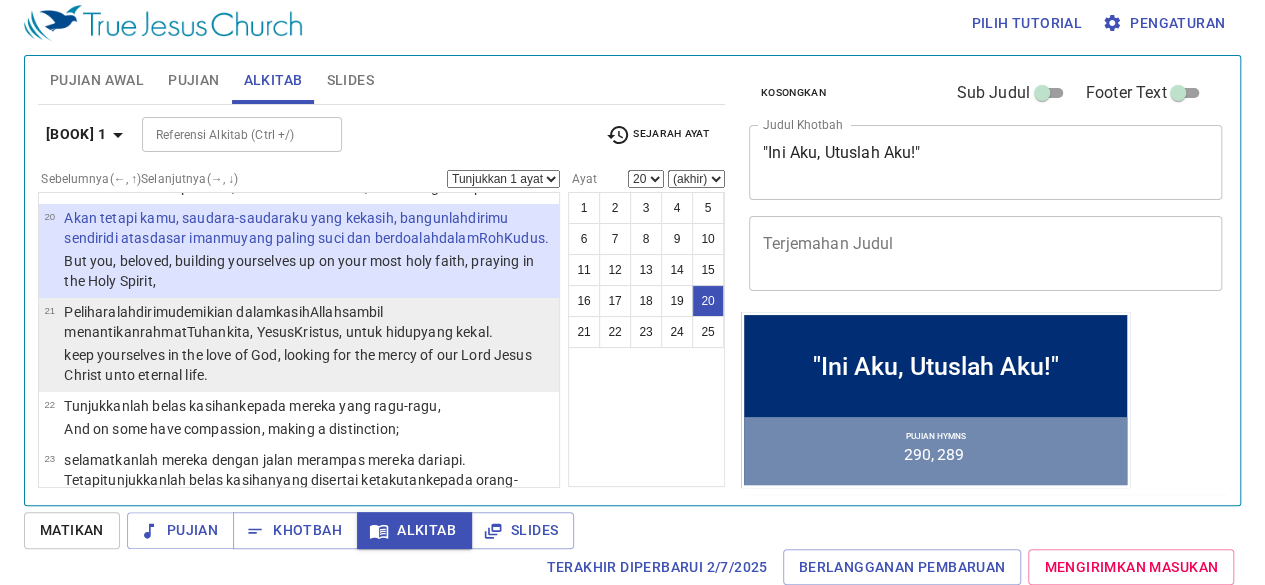 click on "Peliharalah  dirimu  demikian dalam  kasih  Allah  sambil menantikan  rahmat  Tuhan  kita , Yesus  Kristus , untuk hidup  yang kekal ." at bounding box center (308, 322) 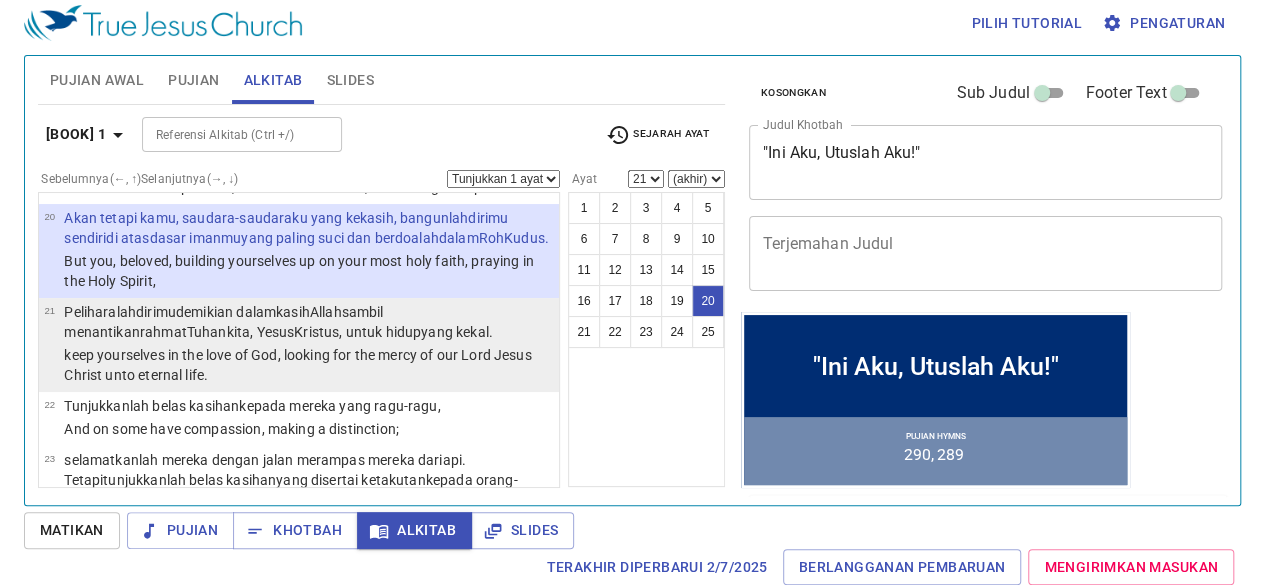 scroll, scrollTop: 2528, scrollLeft: 0, axis: vertical 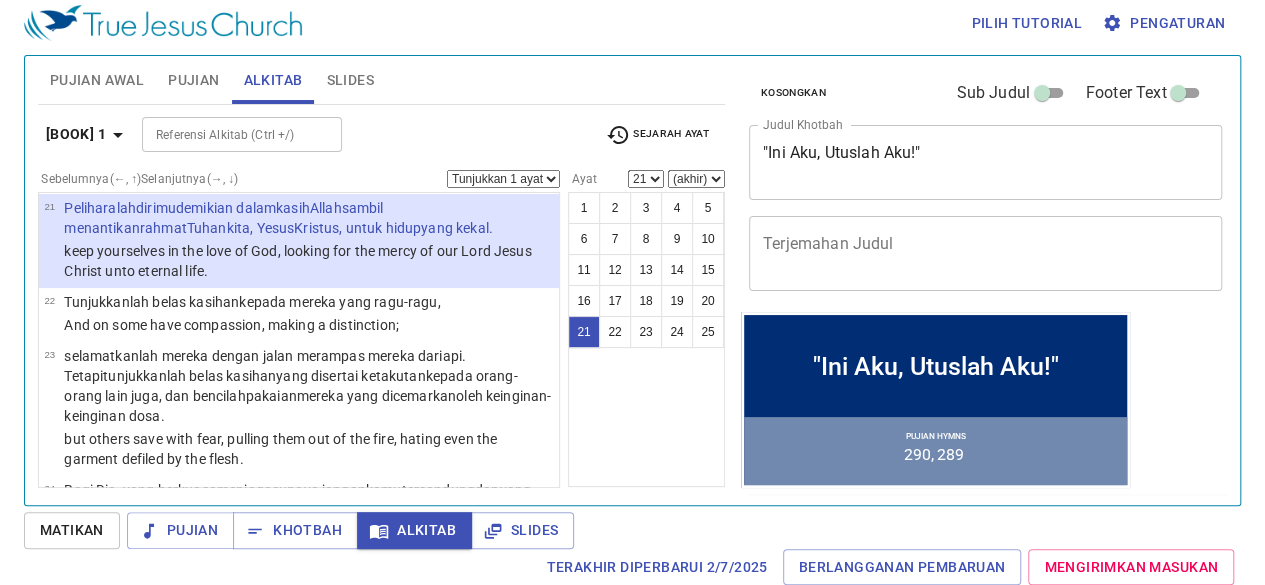 click on "Referensi Alkitab (Ctrl +/)" at bounding box center (242, 134) 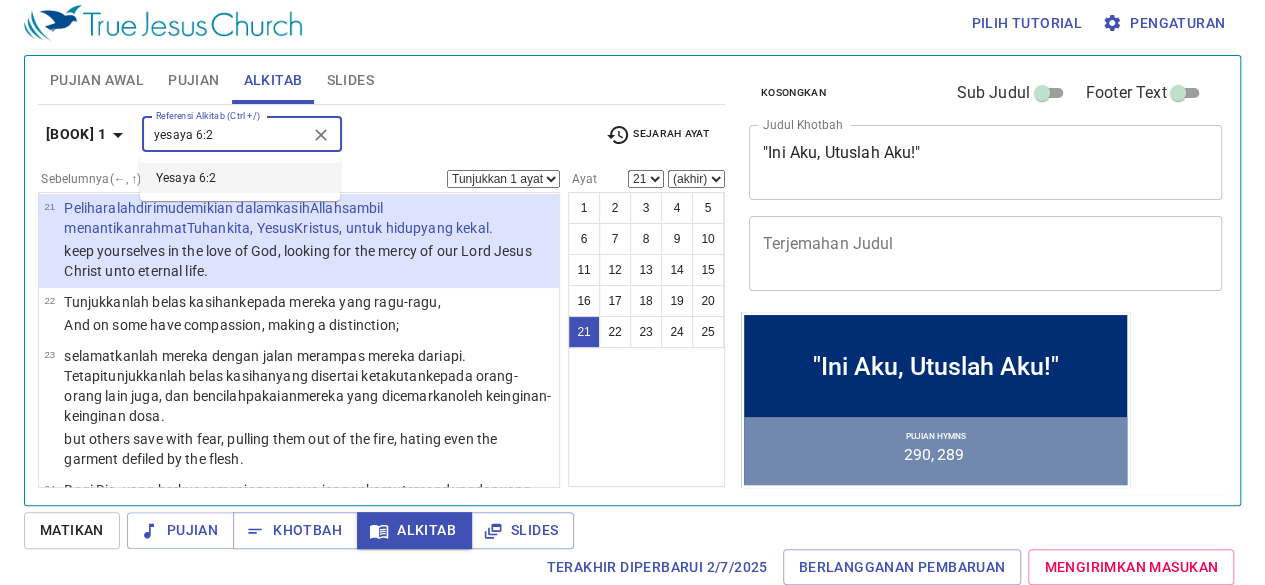 type on "yesaya 6:2" 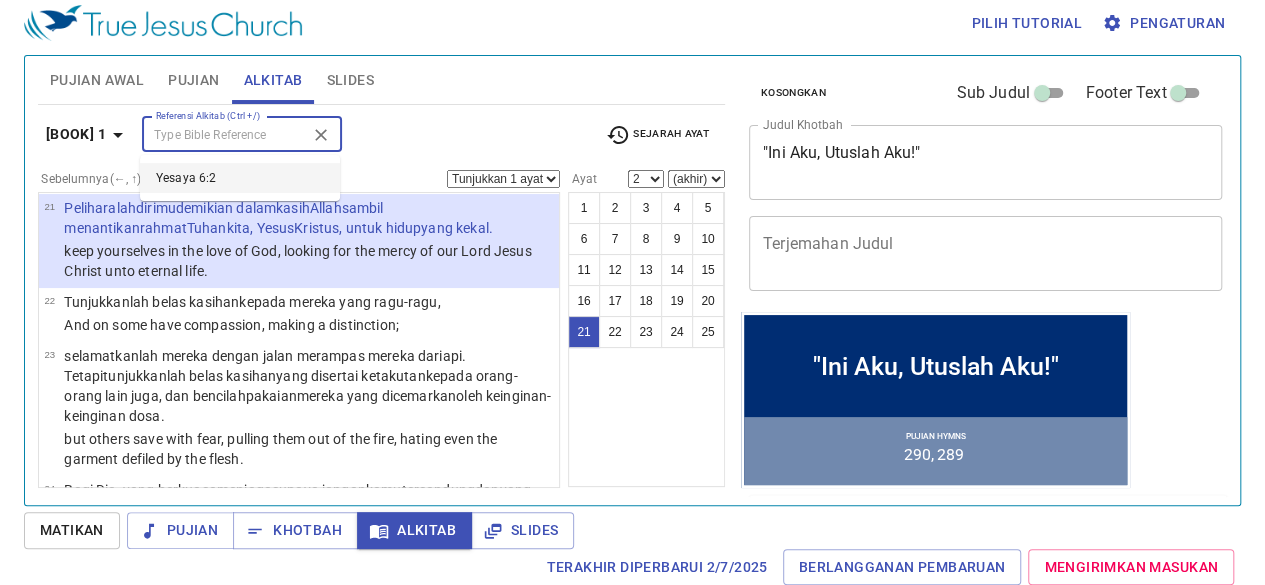 scroll, scrollTop: 21, scrollLeft: 0, axis: vertical 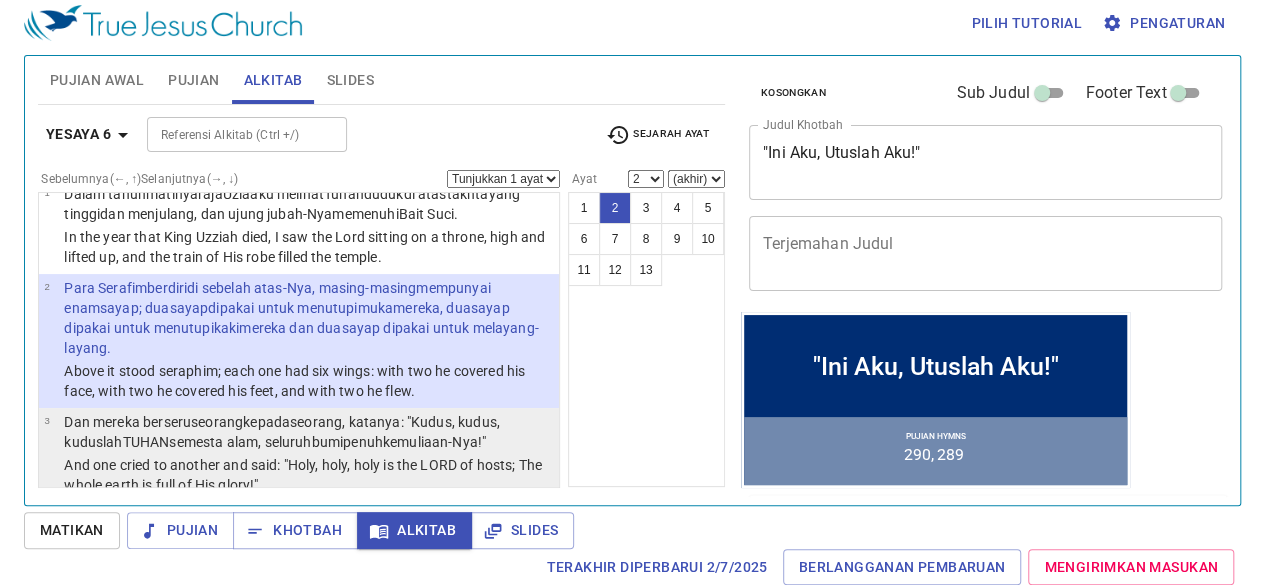 click on "kudus , kuduslah  TUHAN  semesta alam , seluruh  bumi  penuh  kemuliaan-Nya  !"" at bounding box center [282, 432] 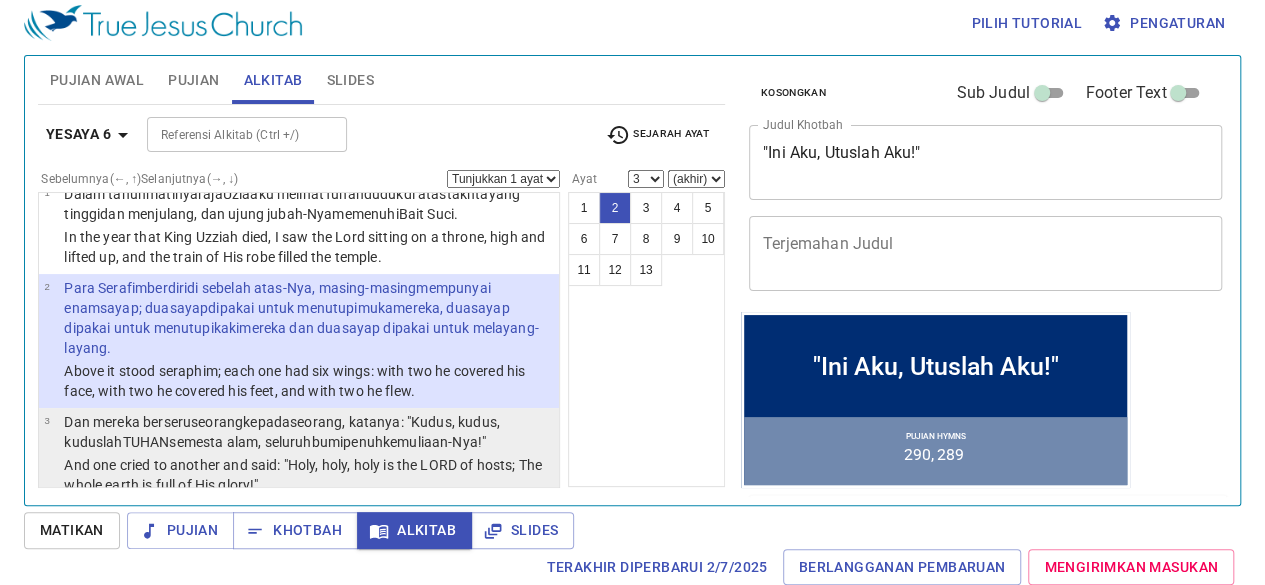 scroll, scrollTop: 135, scrollLeft: 0, axis: vertical 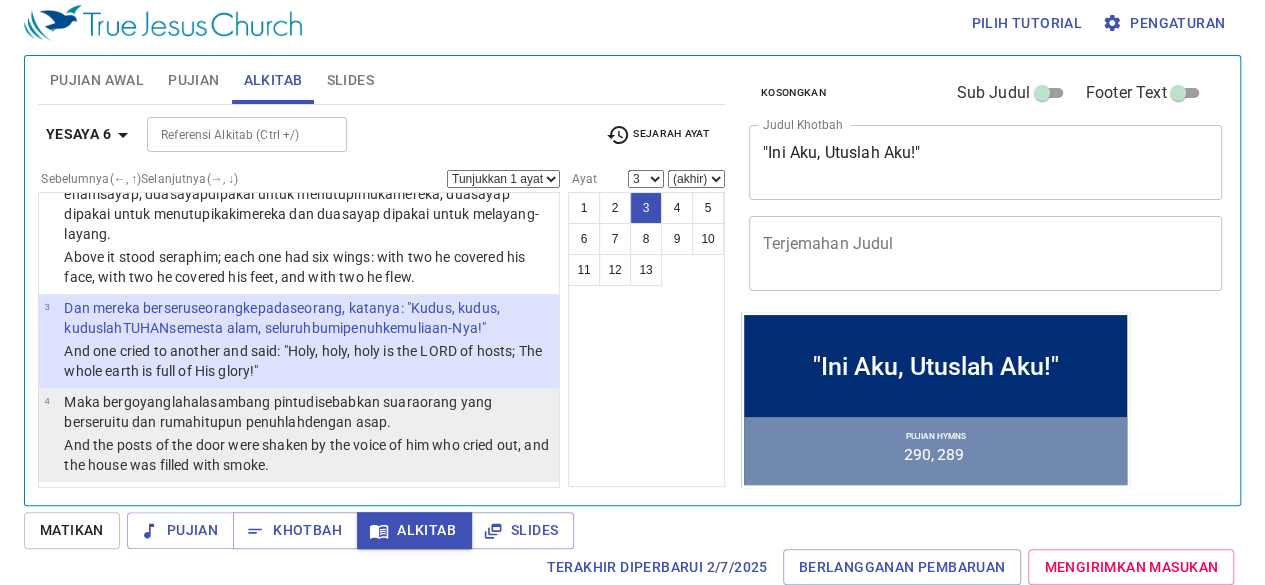 click on "Maka bergoyanglah alas ambang pintu disebabkan suara orang yang berseru itu dan rumah itupun penuhlah dengan asap ." at bounding box center [308, 412] 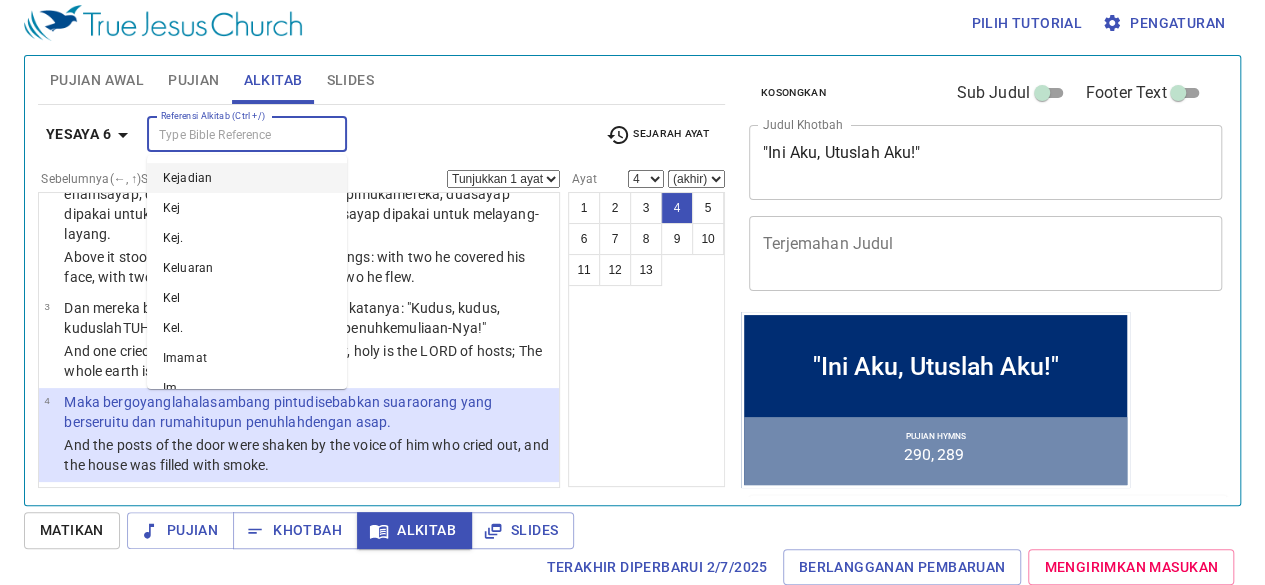 click on "Referensi Alkitab (Ctrl +/)" at bounding box center [230, 134] 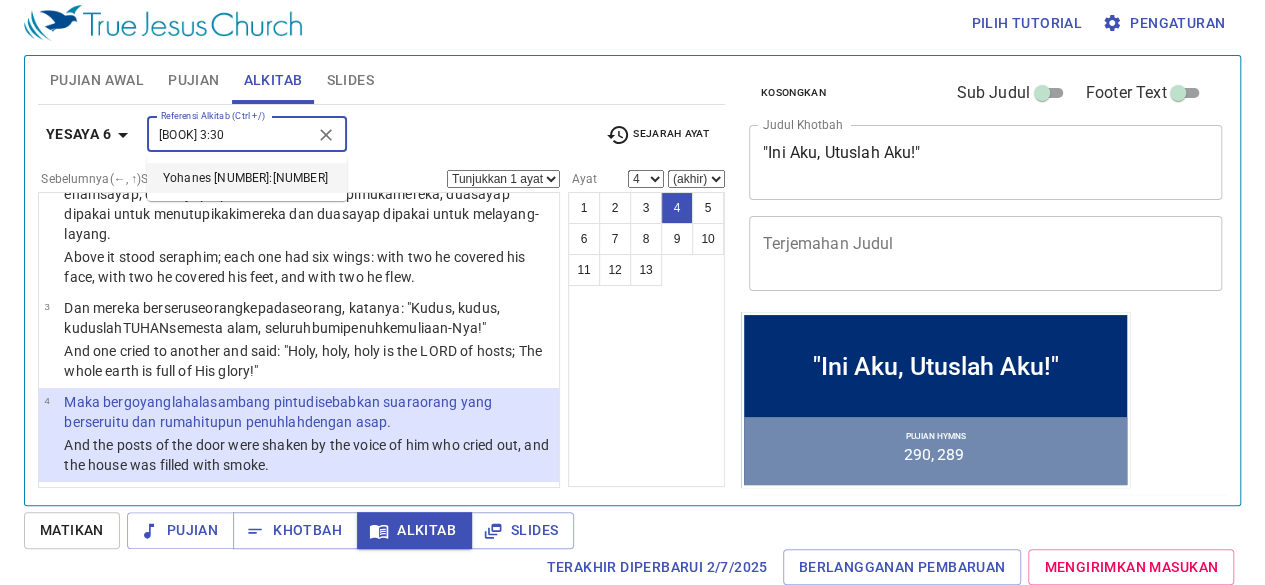 type on "[BOOK] 3:30" 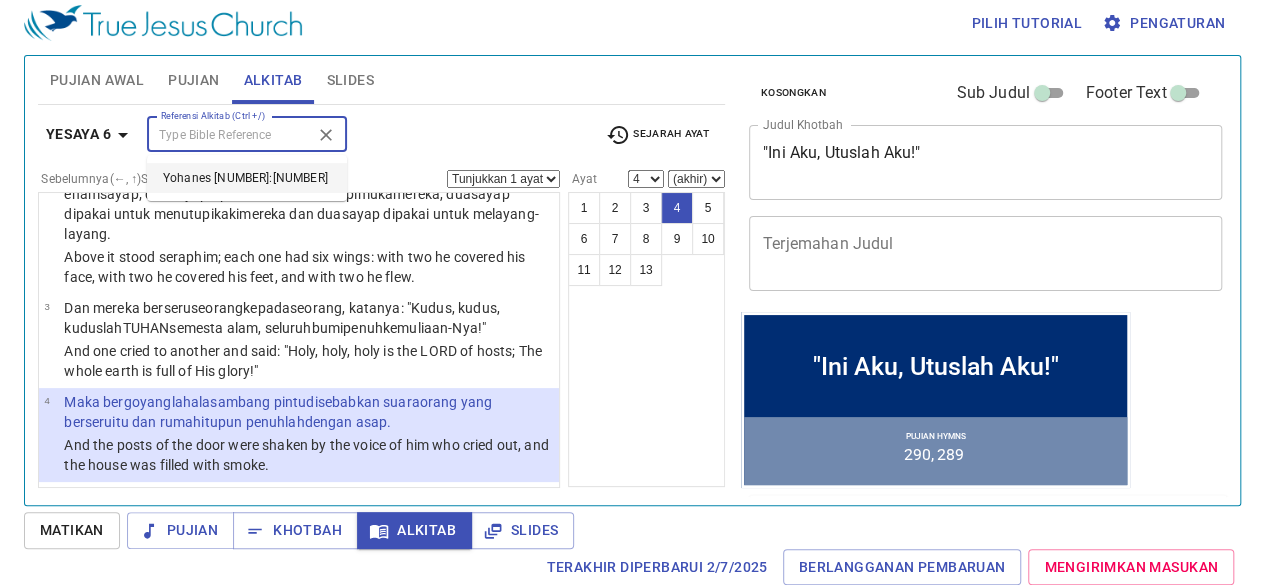 scroll, scrollTop: 2854, scrollLeft: 0, axis: vertical 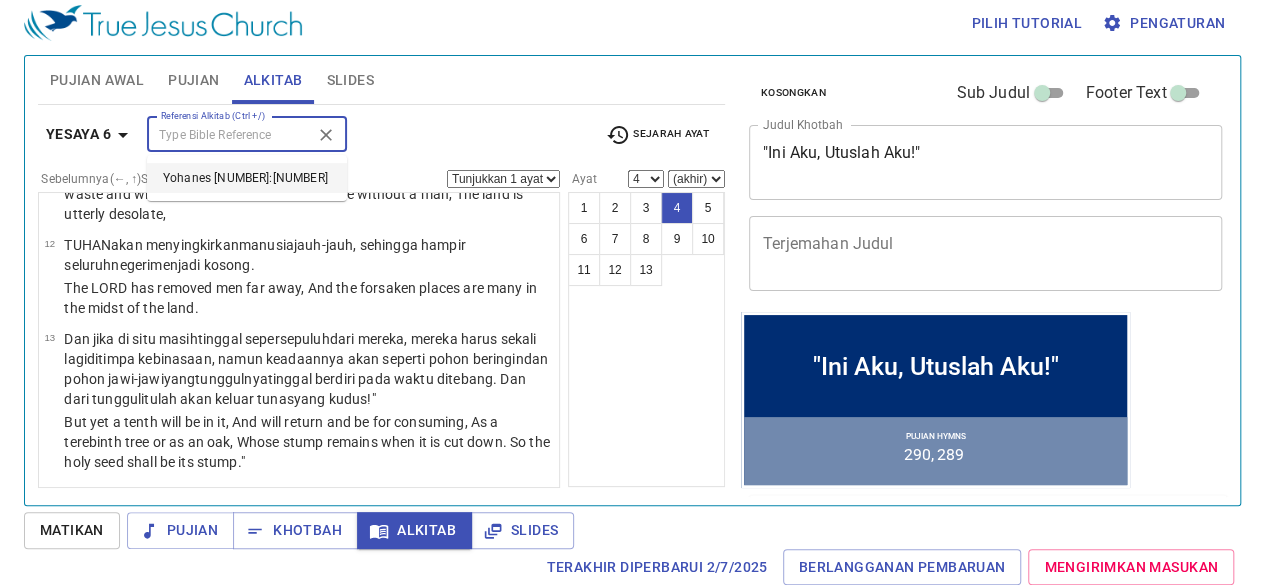 select on "30" 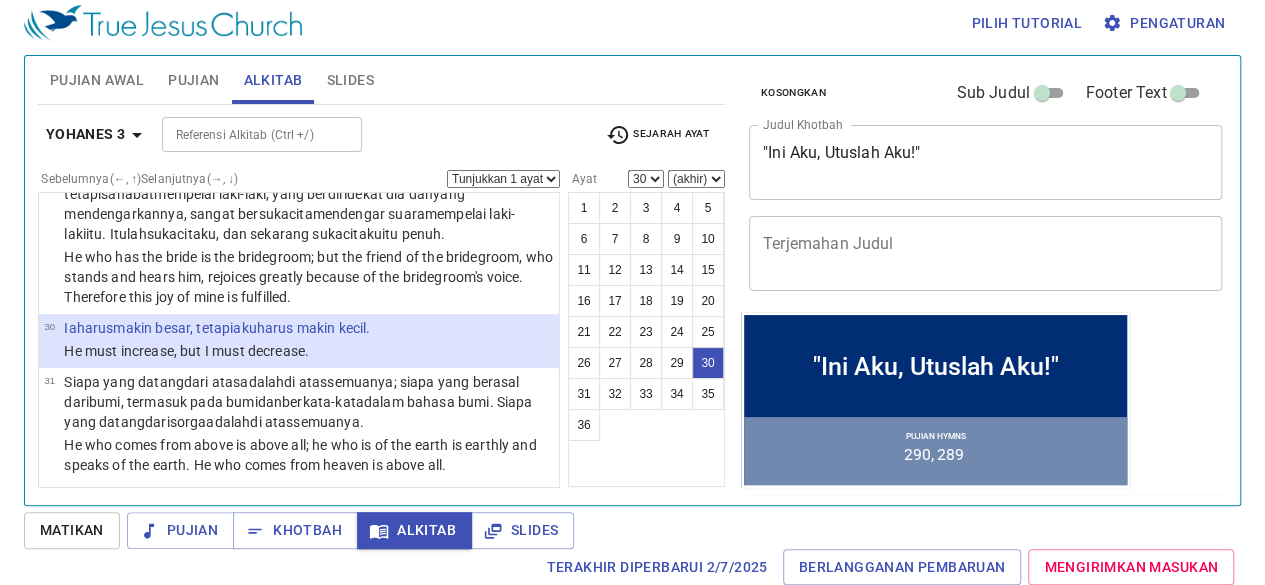 click at bounding box center [340, 135] 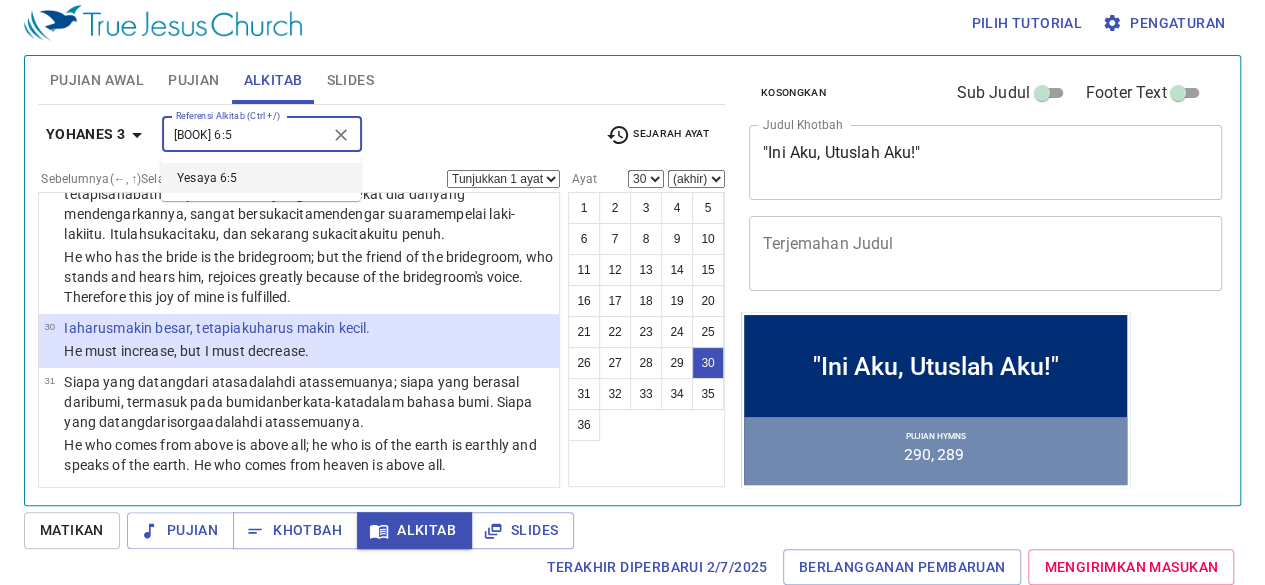 type on "[BOOK] 6:5" 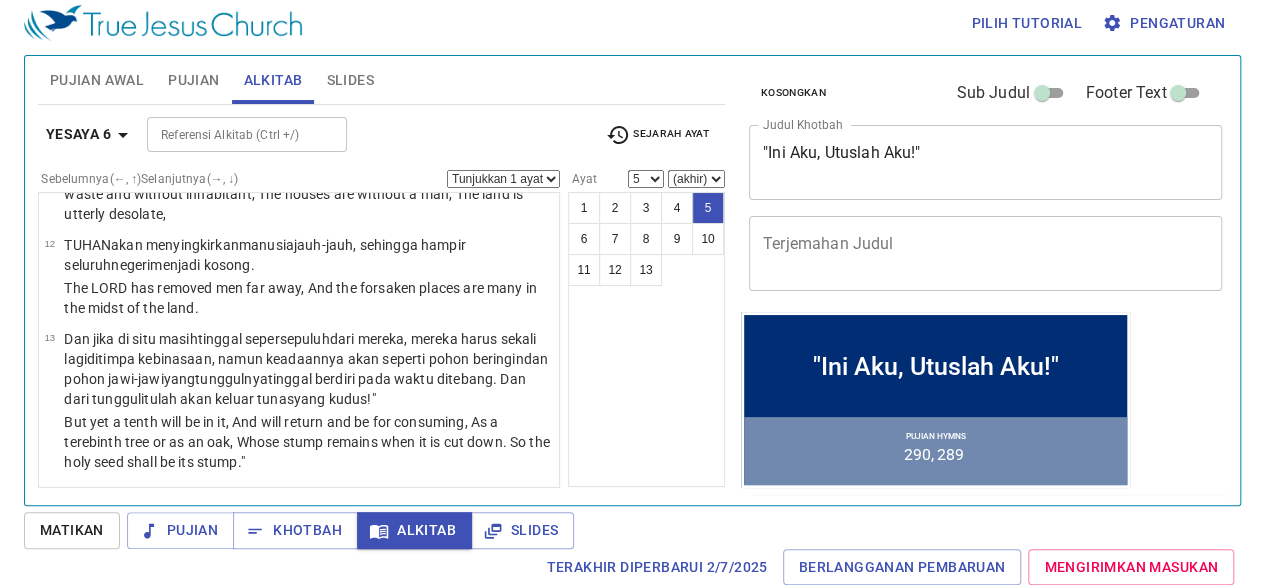 scroll, scrollTop: 343, scrollLeft: 0, axis: vertical 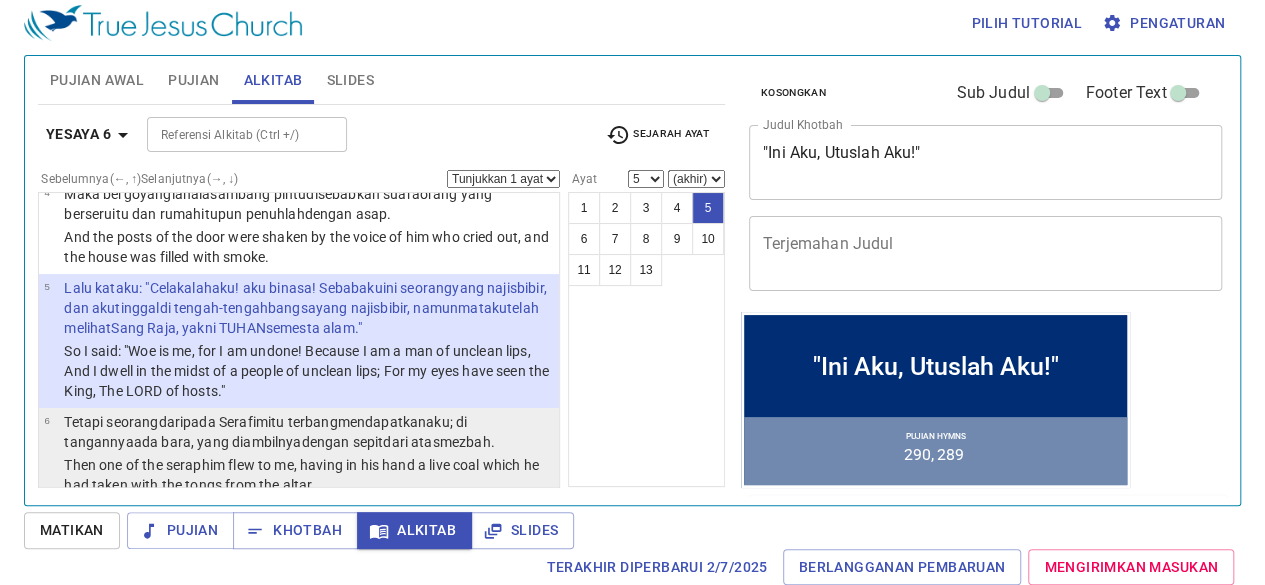 click on "mezbah ." at bounding box center [467, 442] 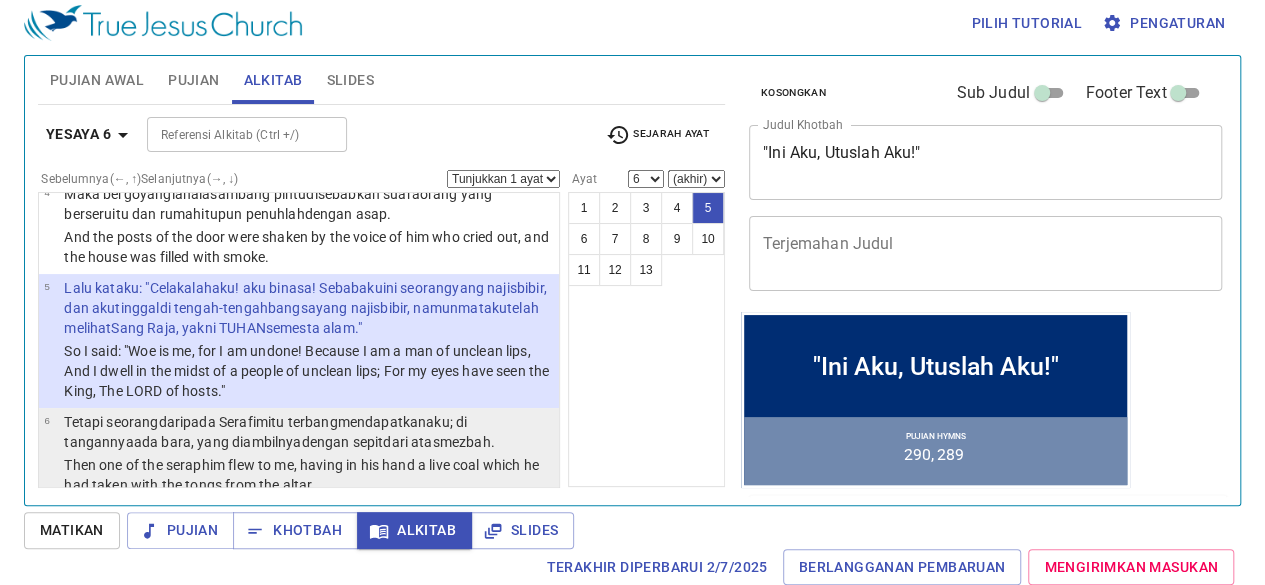 scroll, scrollTop: 457, scrollLeft: 0, axis: vertical 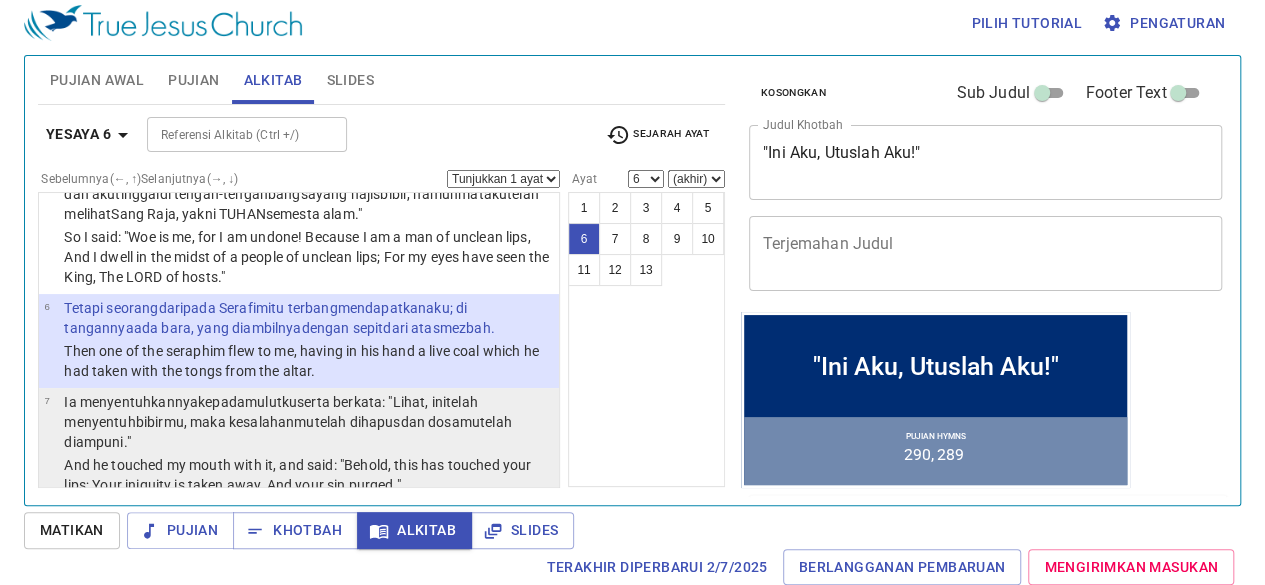 click on "telah diampuni ."" at bounding box center [287, 432] 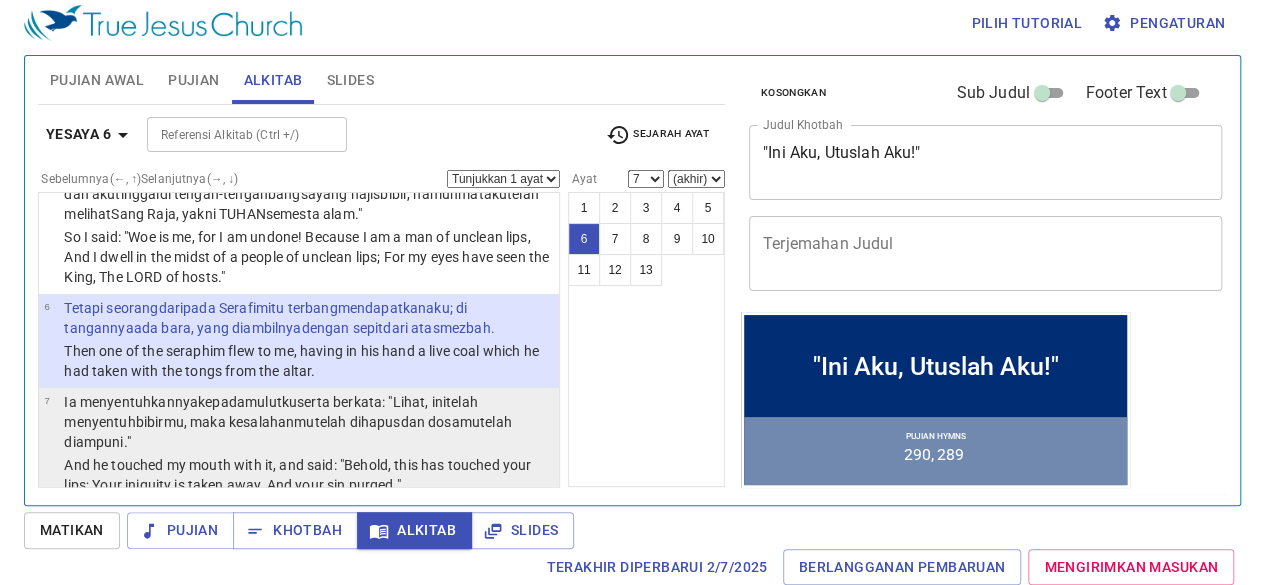 scroll, scrollTop: 561, scrollLeft: 0, axis: vertical 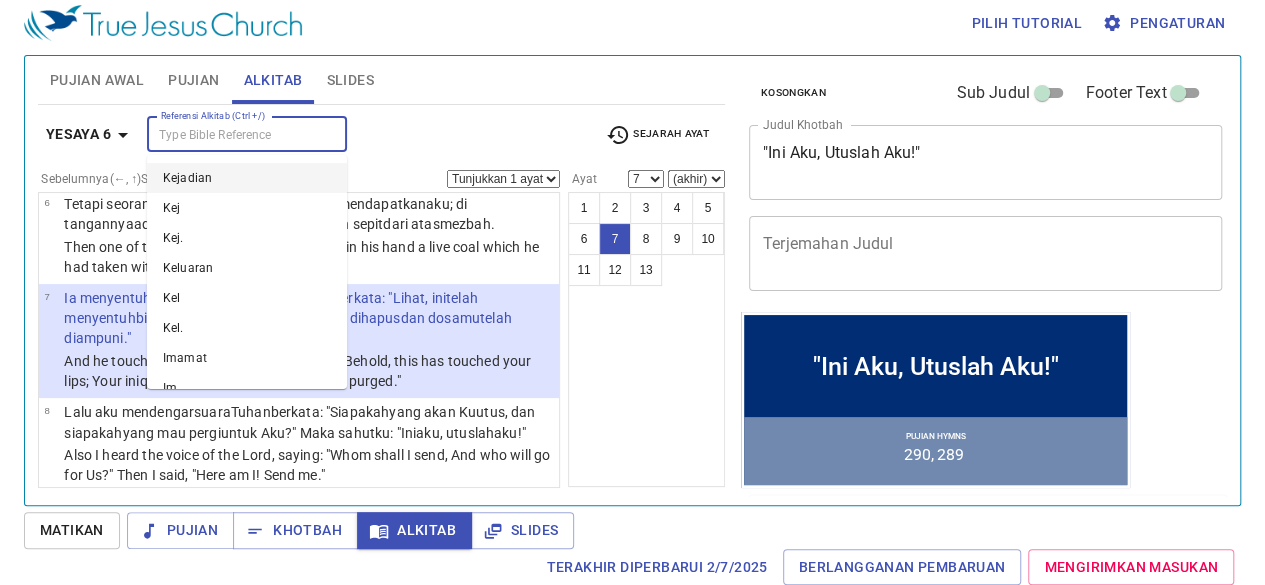 click on "Referensi Alkitab (Ctrl +/)" at bounding box center [230, 134] 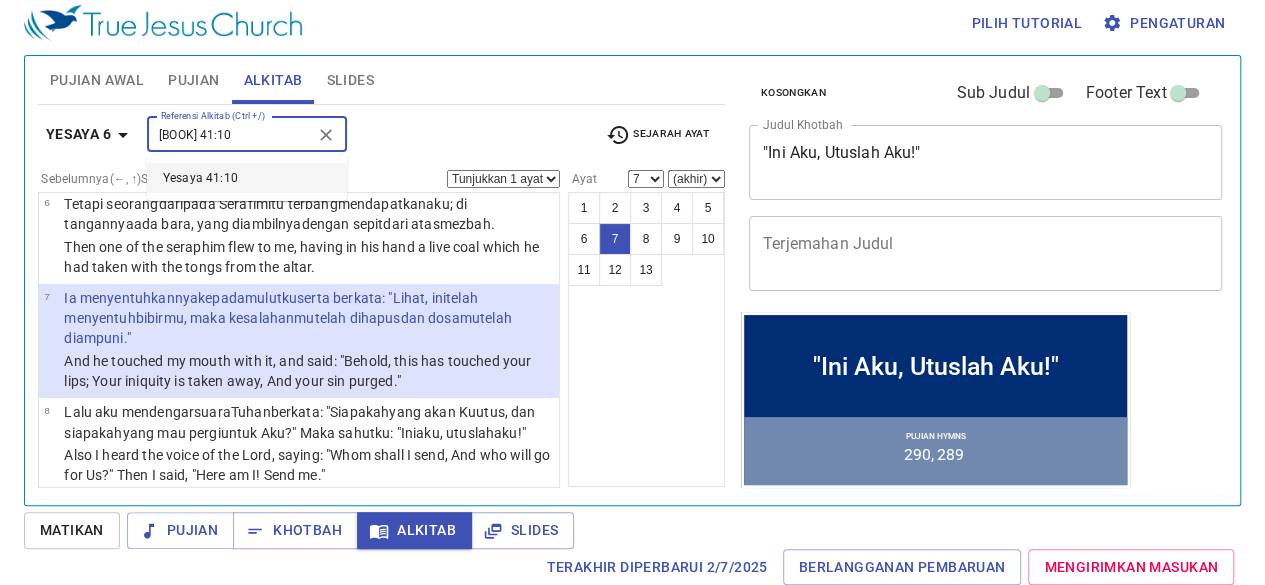 type on "[BOOK] 41:10" 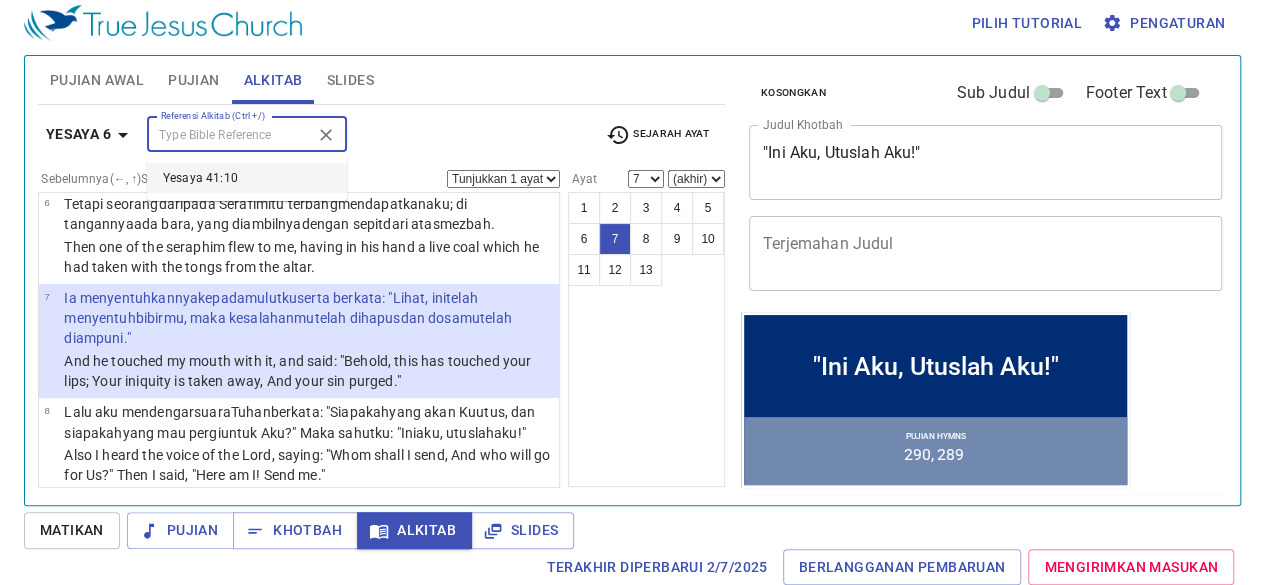 select on "10" 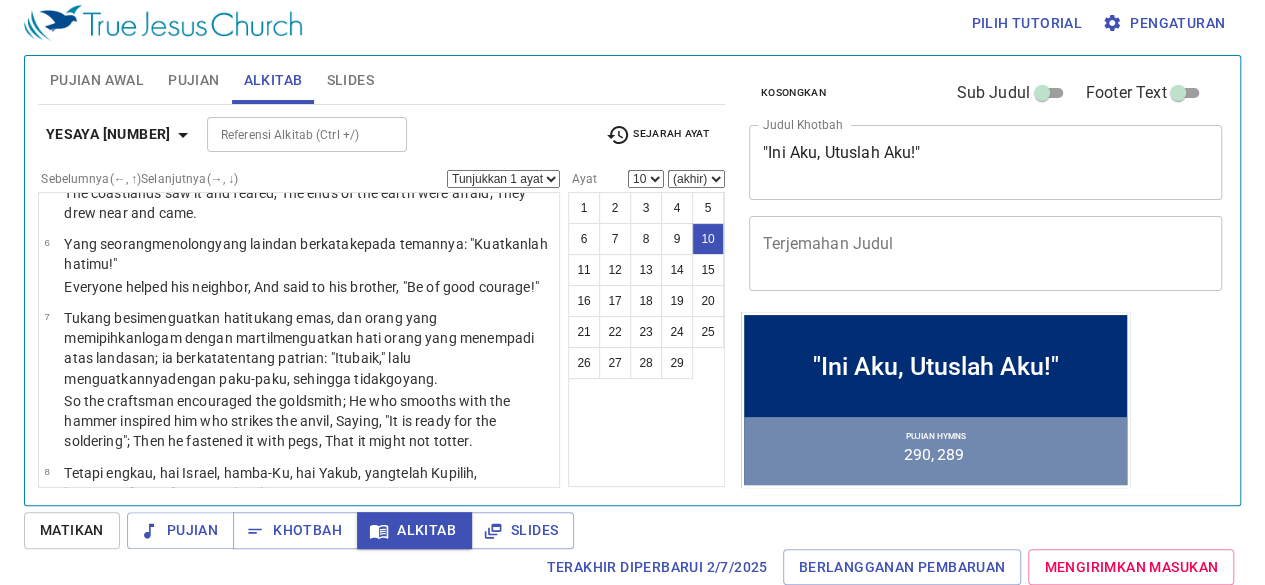 scroll, scrollTop: 1043, scrollLeft: 0, axis: vertical 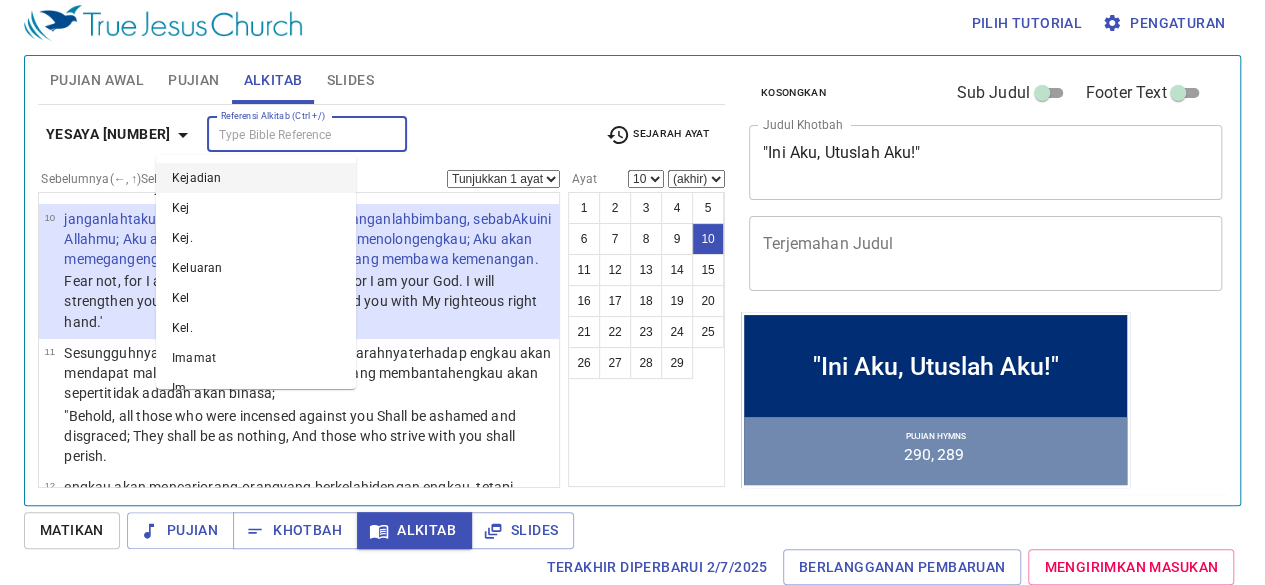 click on "Referensi Alkitab (Ctrl +/)" at bounding box center (290, 134) 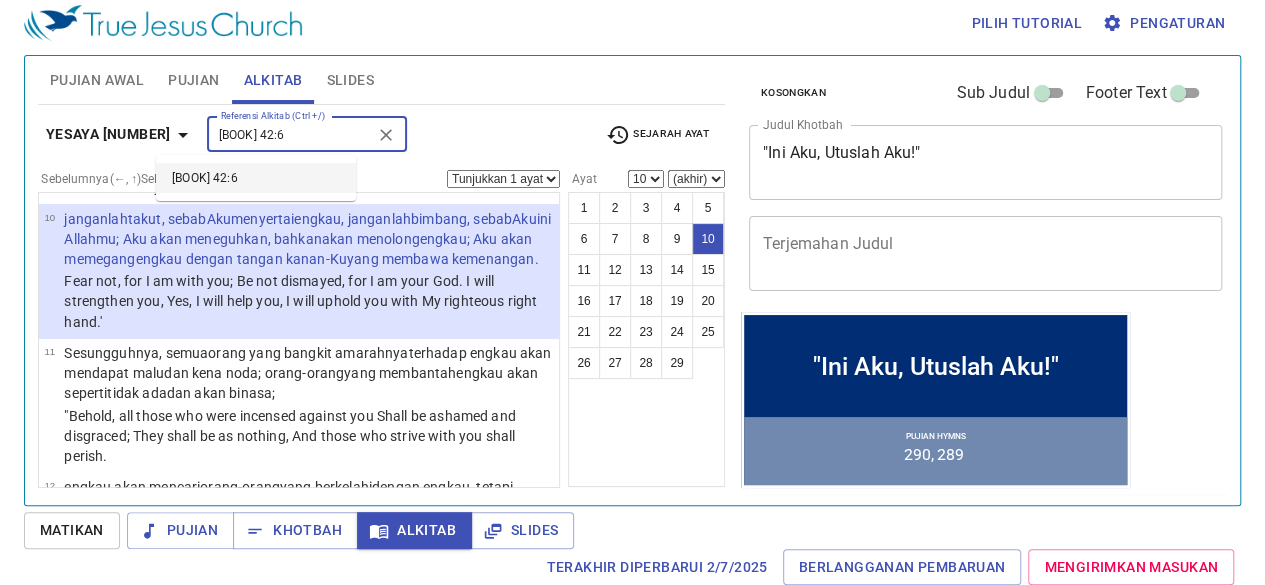 type on "[BOOK] 42:6" 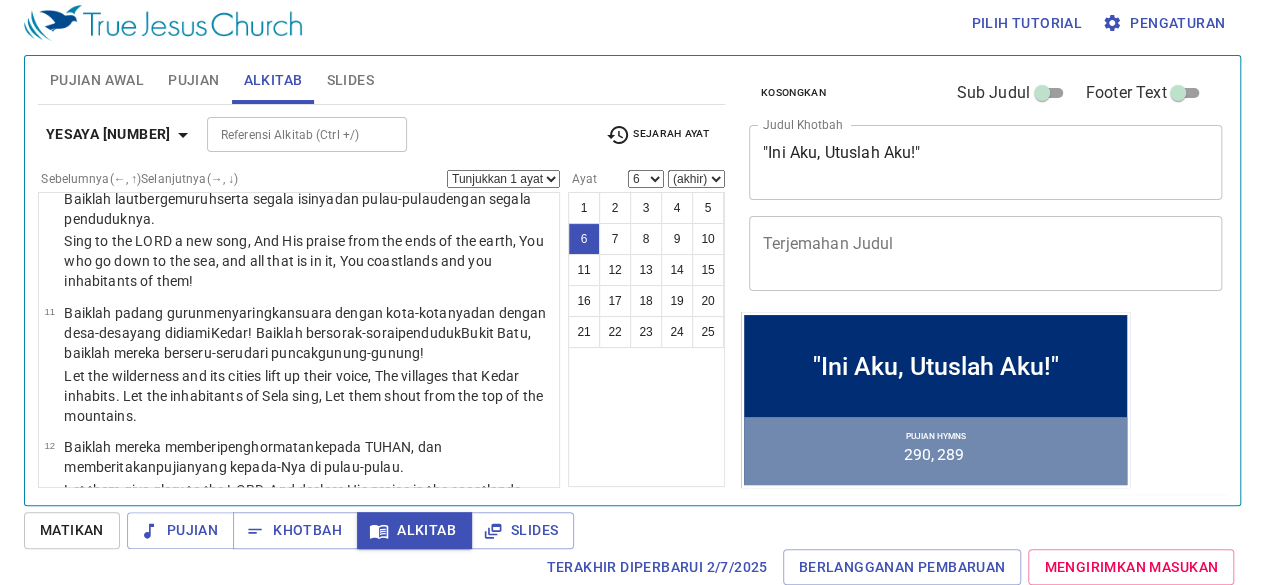 scroll, scrollTop: 547, scrollLeft: 0, axis: vertical 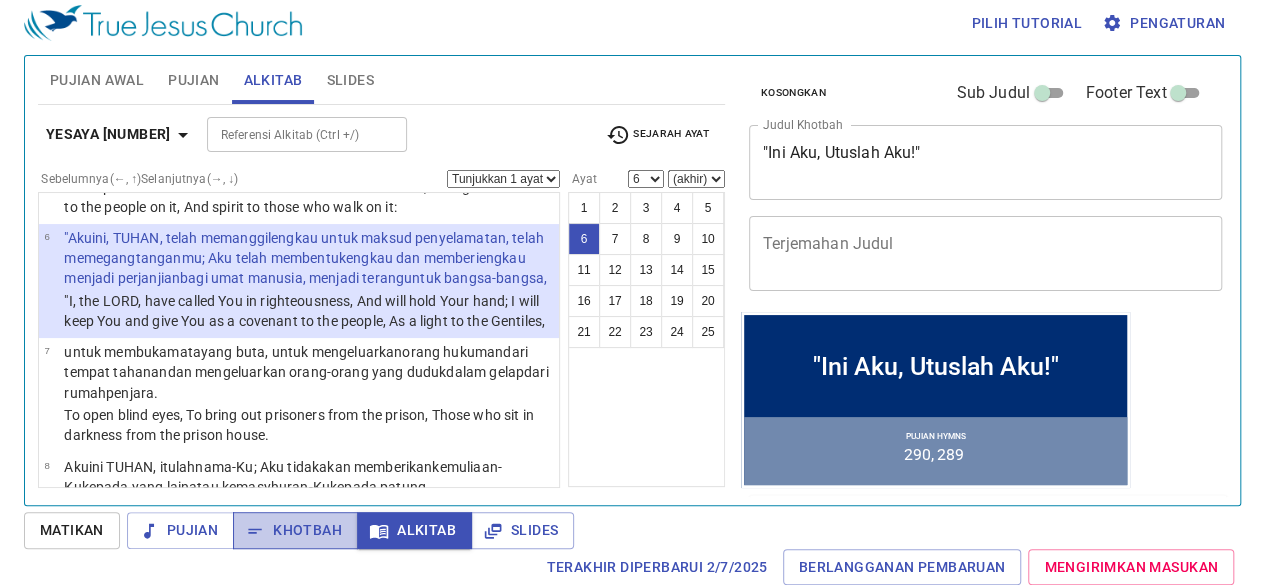 click on "Khotbah" at bounding box center [295, 530] 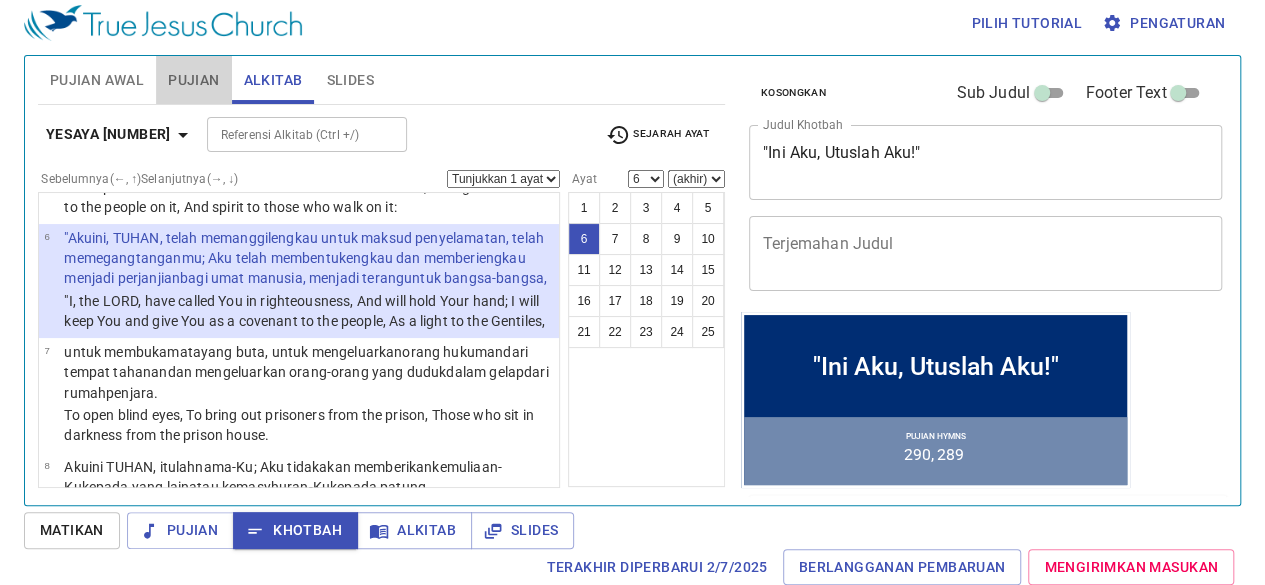 click on "Pujian" at bounding box center (193, 80) 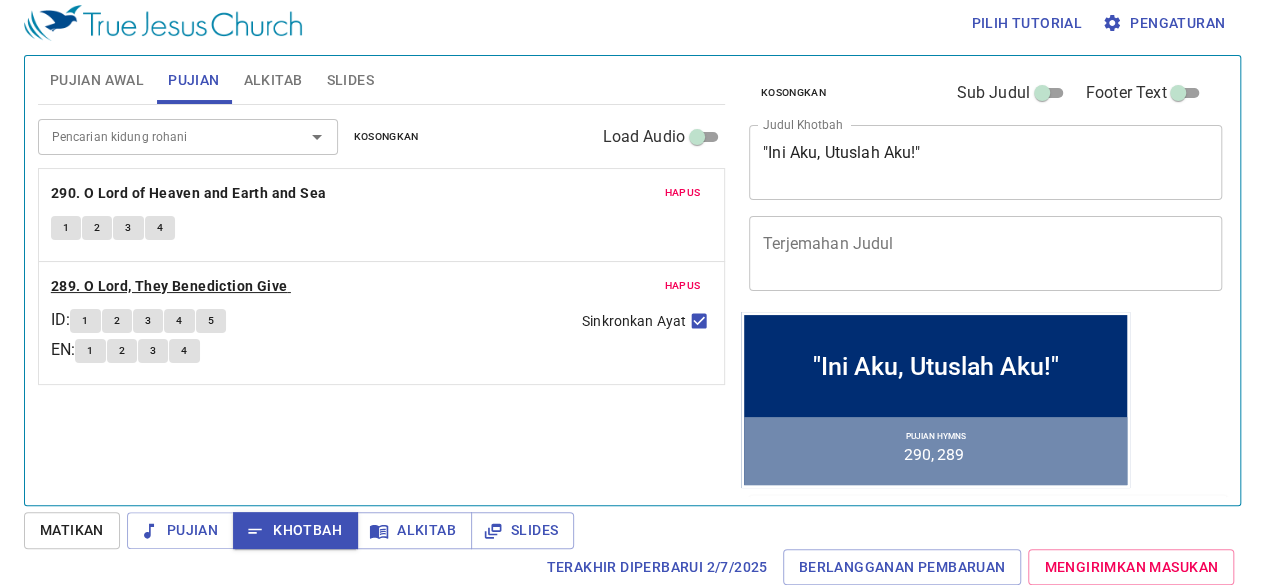 click on "289. O Lord, They Benediction Give" at bounding box center [169, 286] 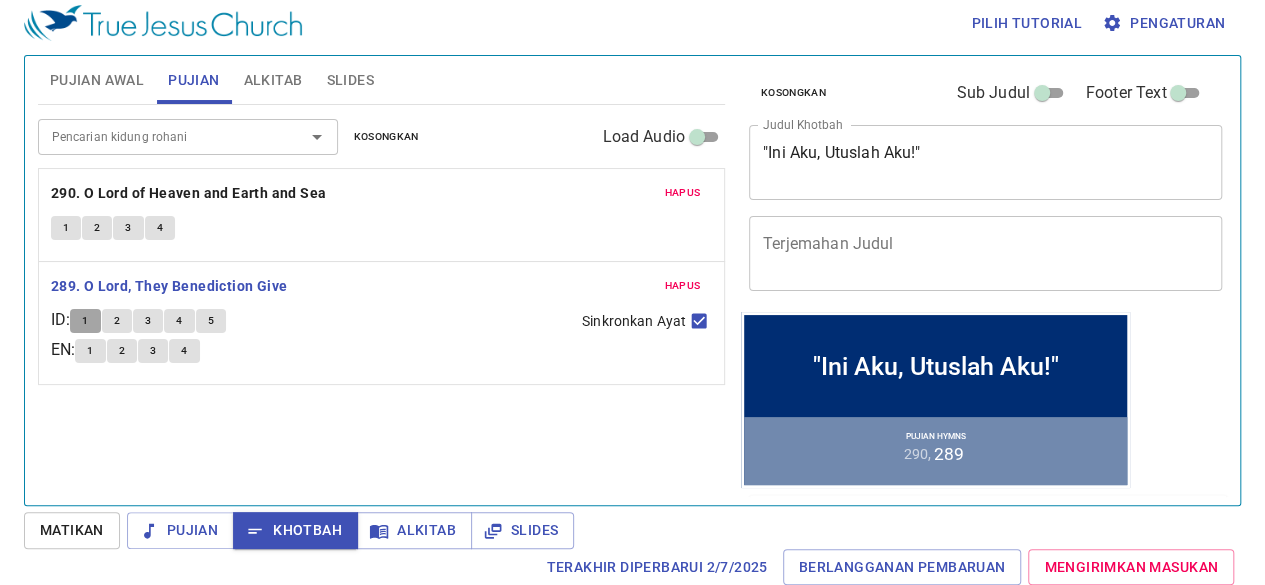 click on "1" at bounding box center (85, 321) 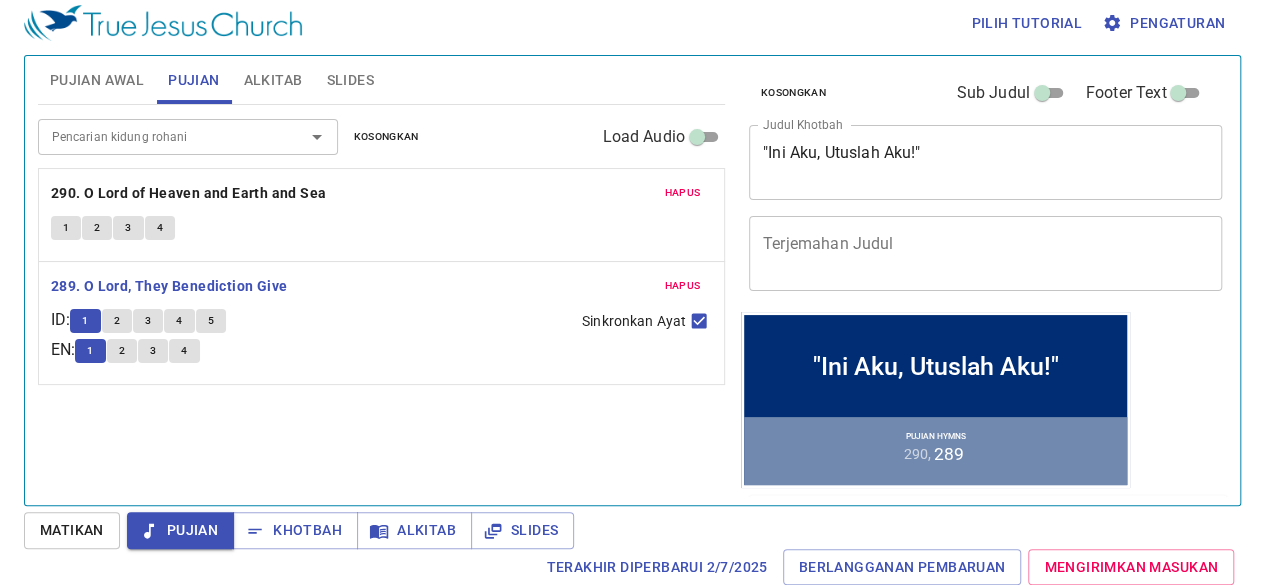 click on "2" at bounding box center (117, 321) 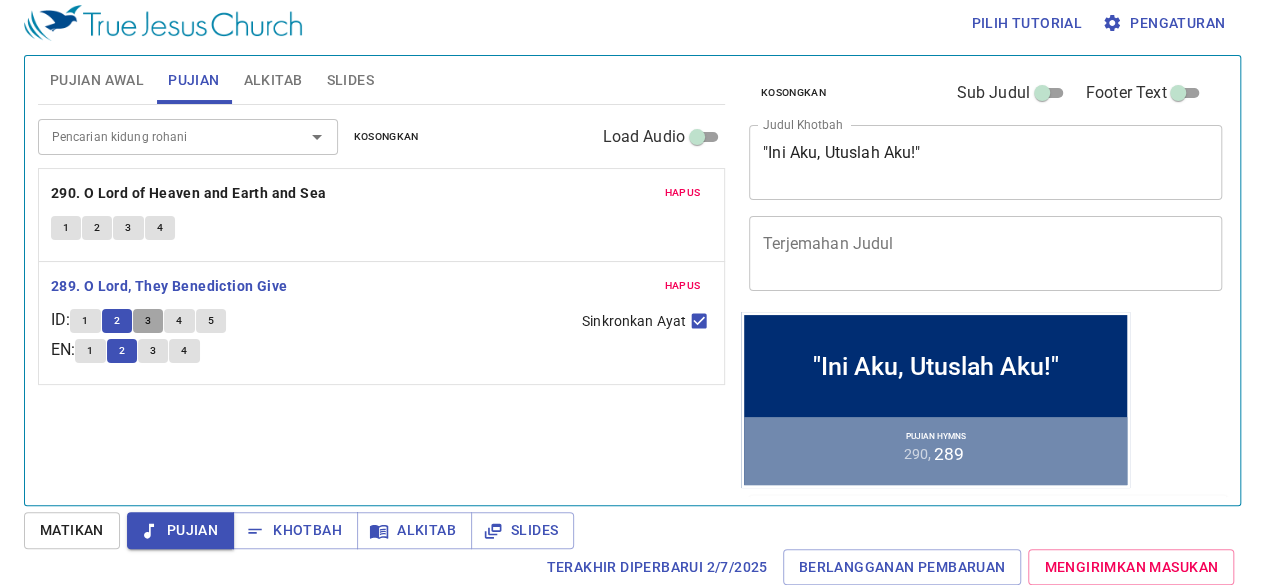 click on "3" at bounding box center [148, 321] 